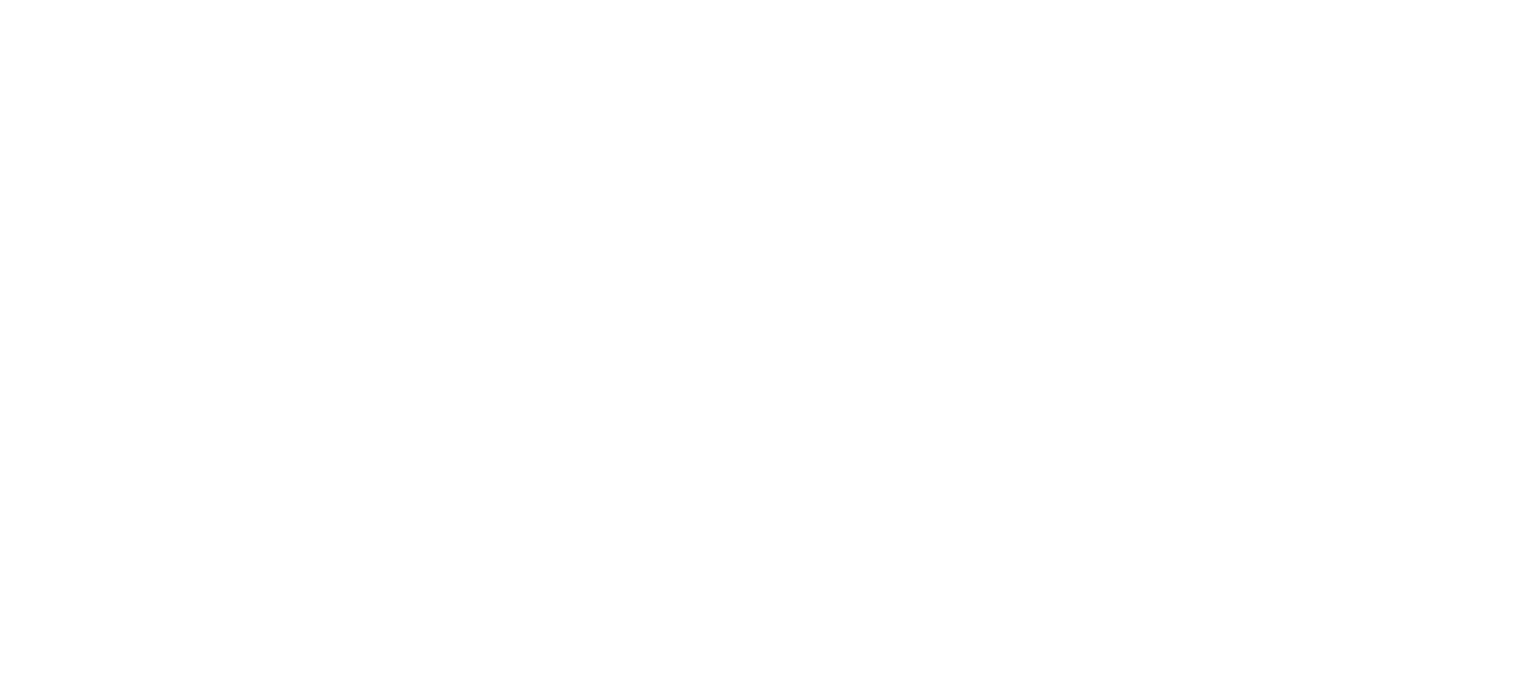 scroll, scrollTop: 0, scrollLeft: 0, axis: both 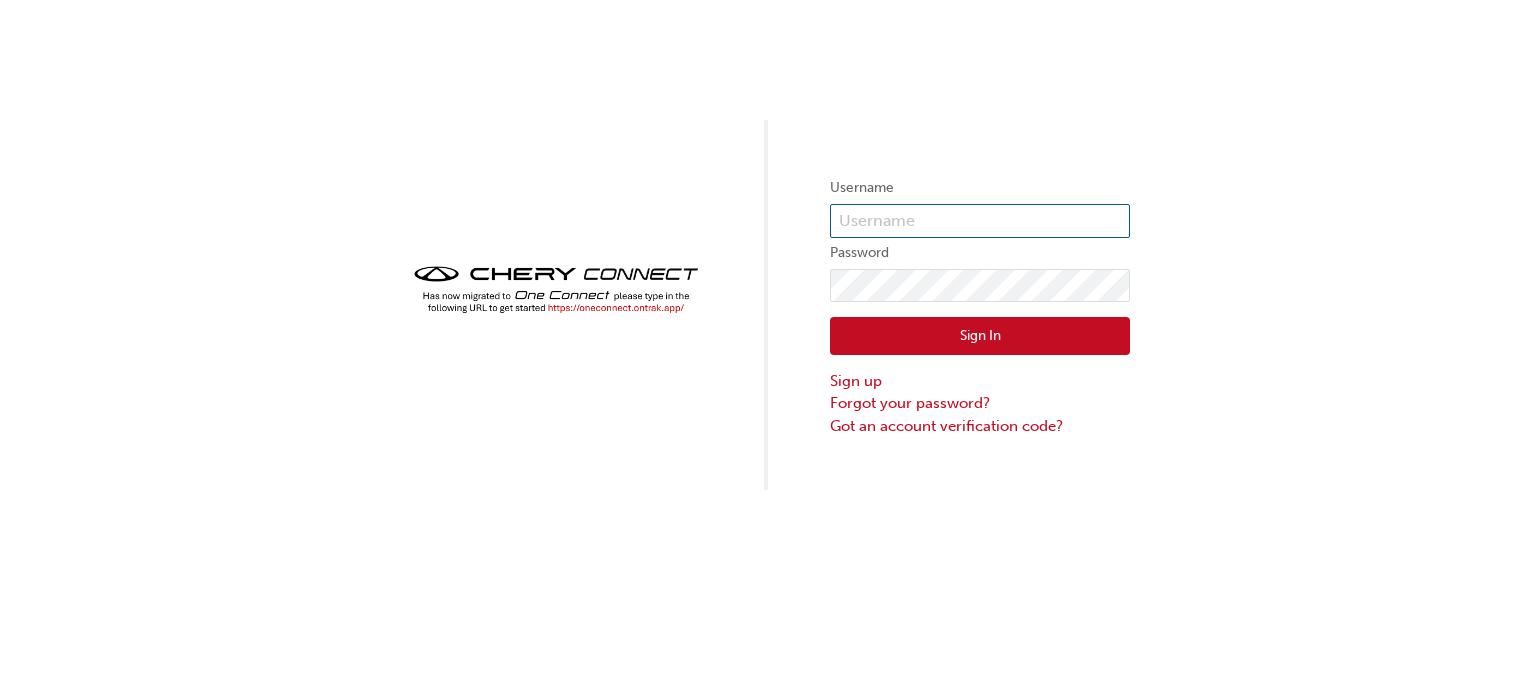 click at bounding box center (980, 221) 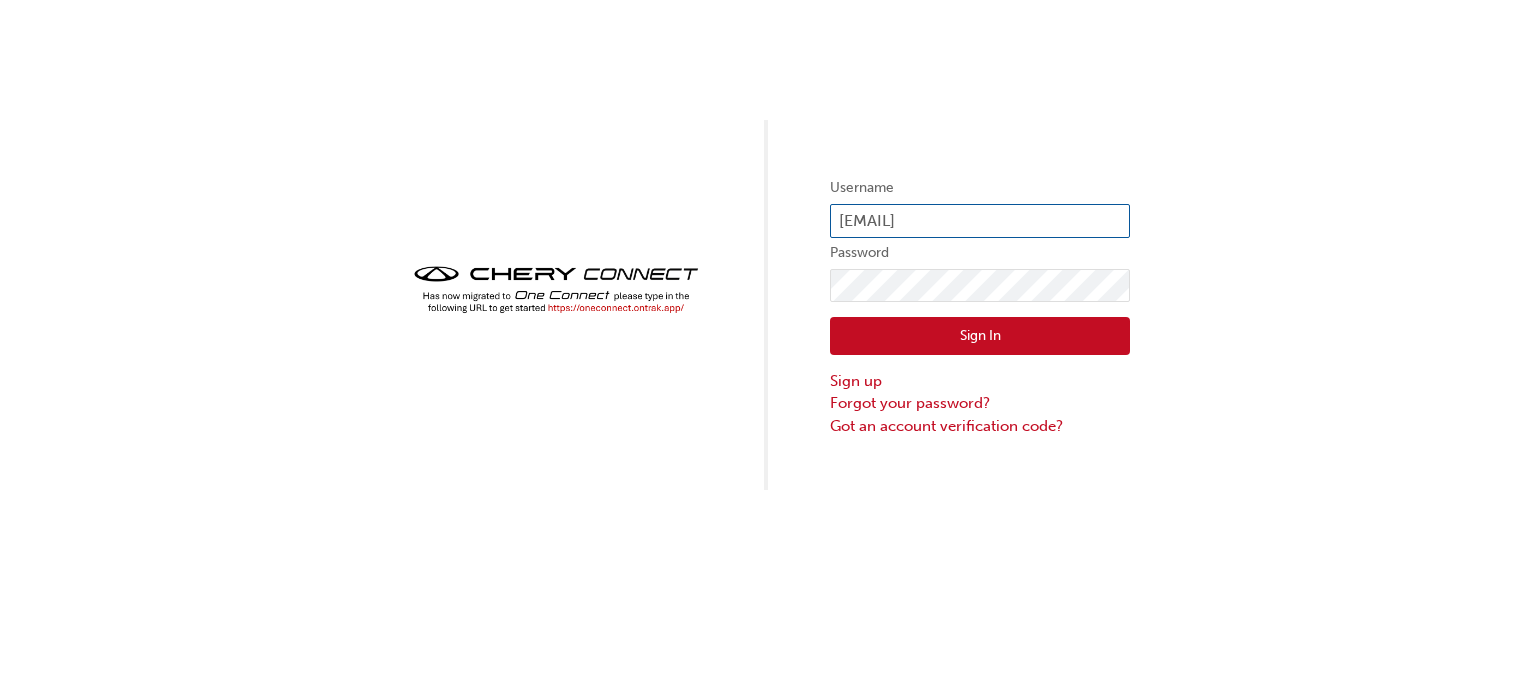 type on "[USERNAME]@[DOMAIN].com.au" 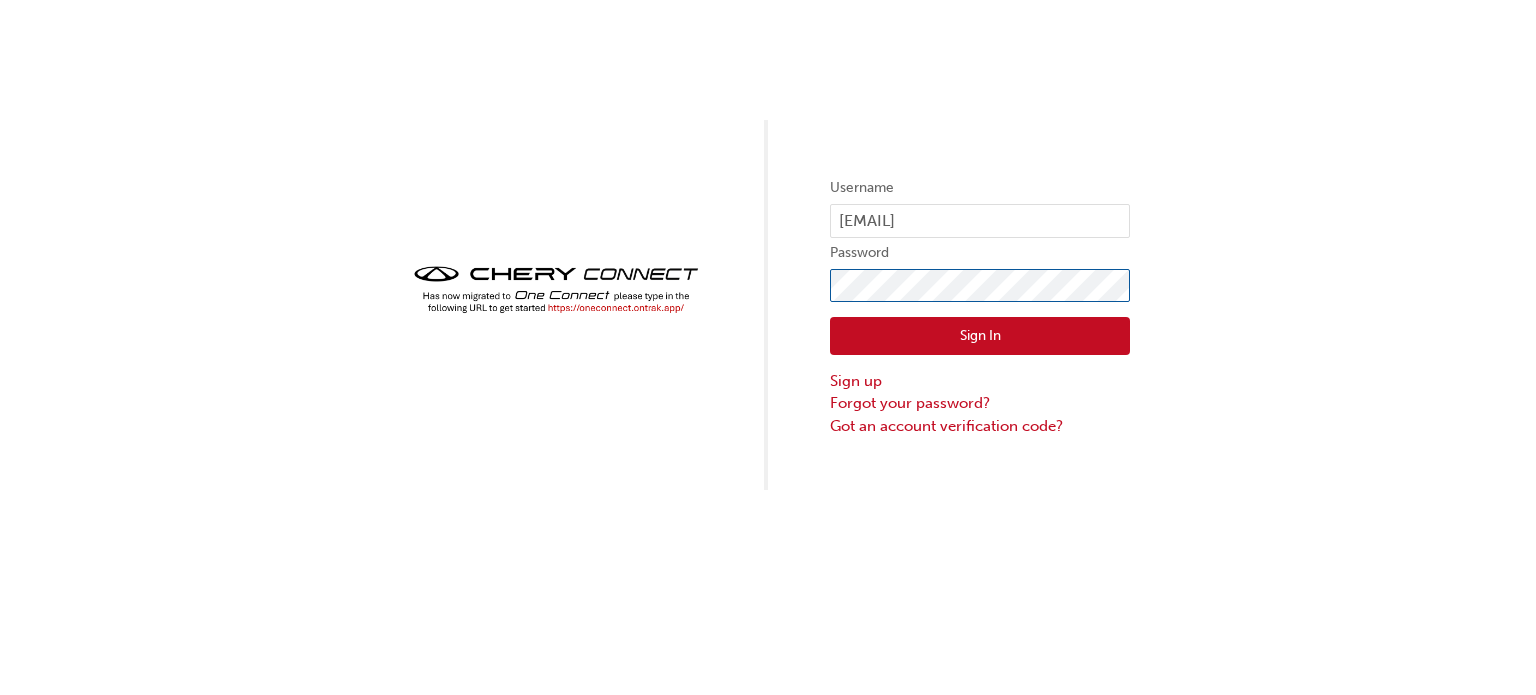click on "Sign In" at bounding box center (980, 336) 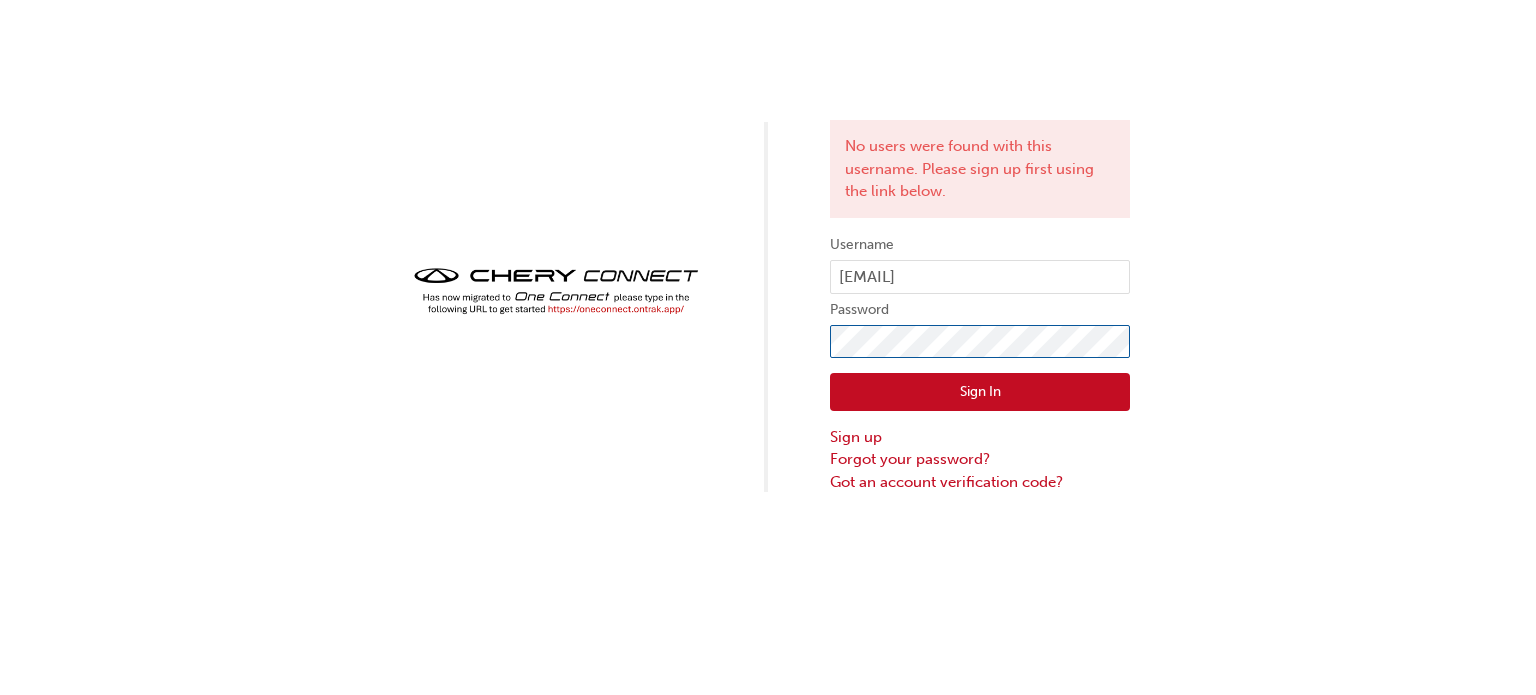 click on "Sign In" at bounding box center [980, 392] 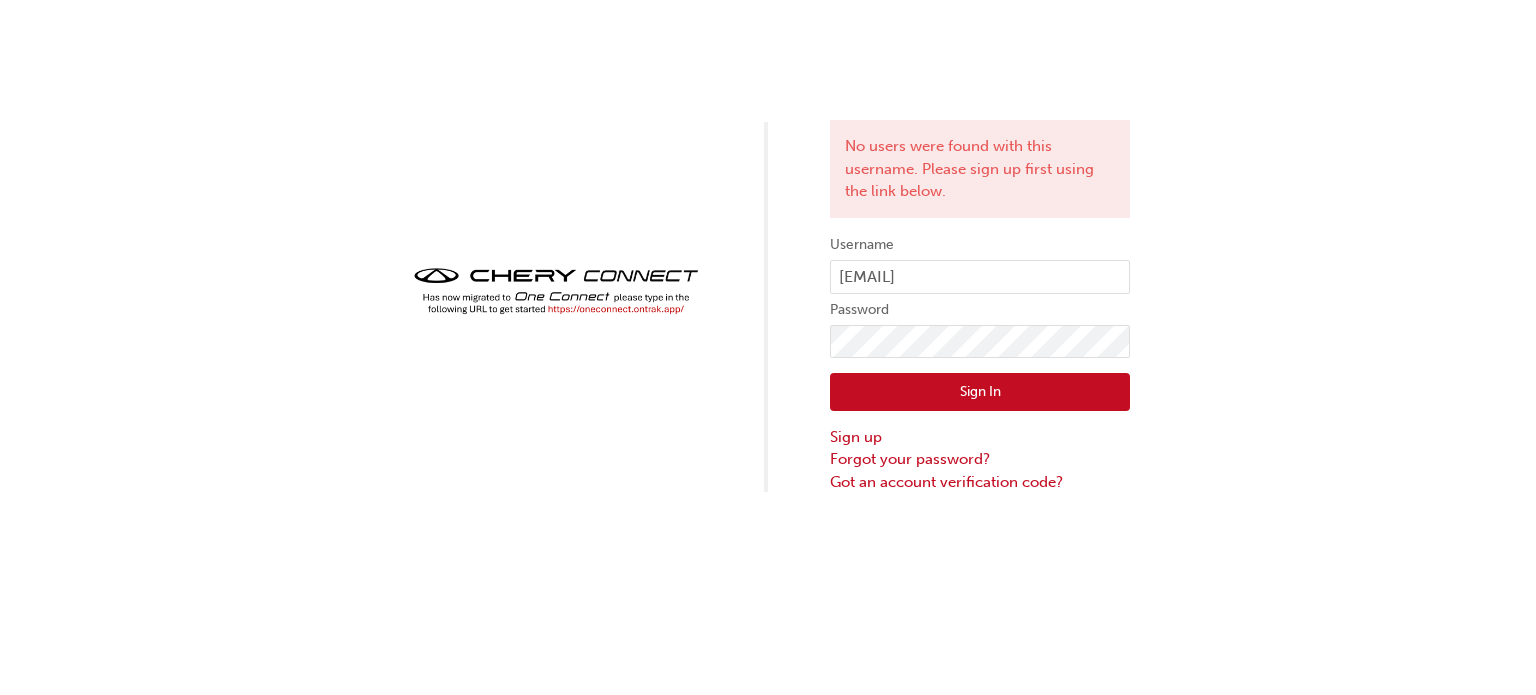 click on "Sign In" at bounding box center (980, 392) 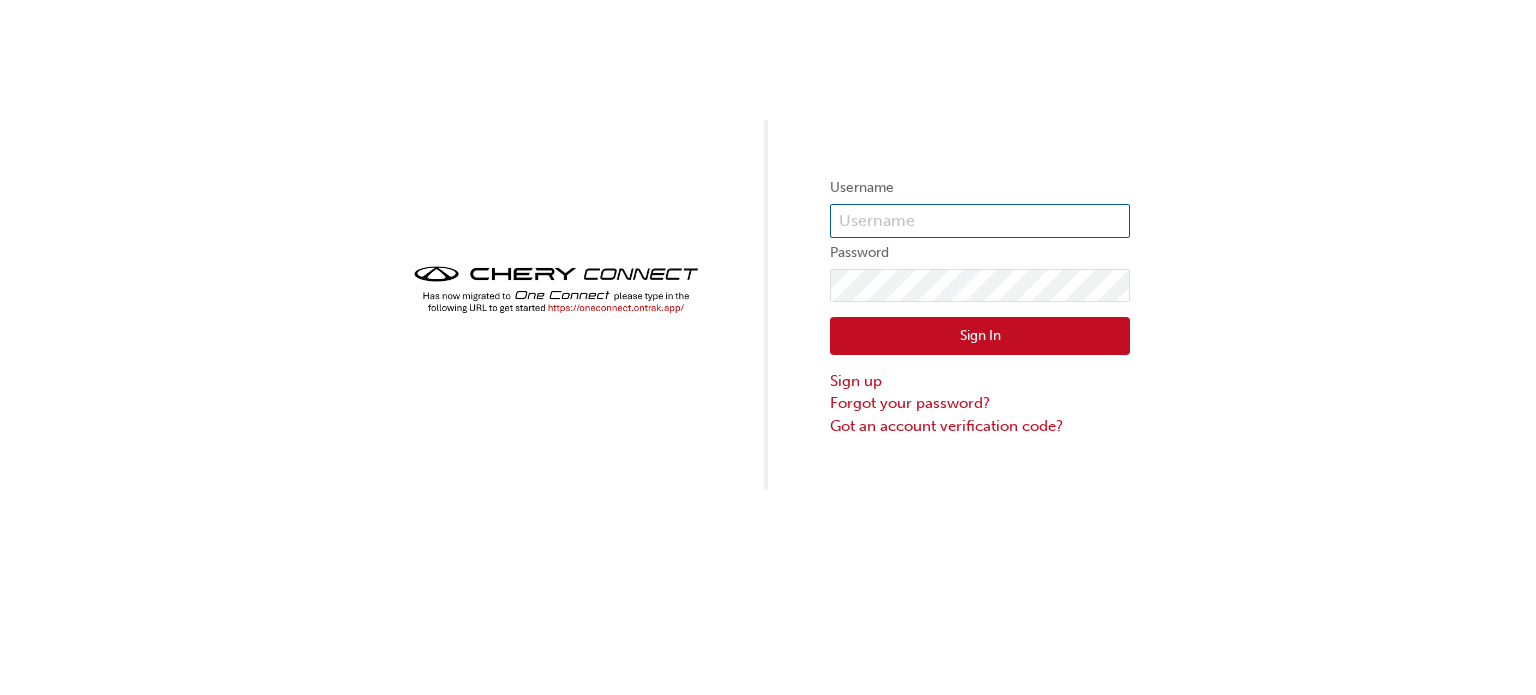 scroll, scrollTop: 0, scrollLeft: 0, axis: both 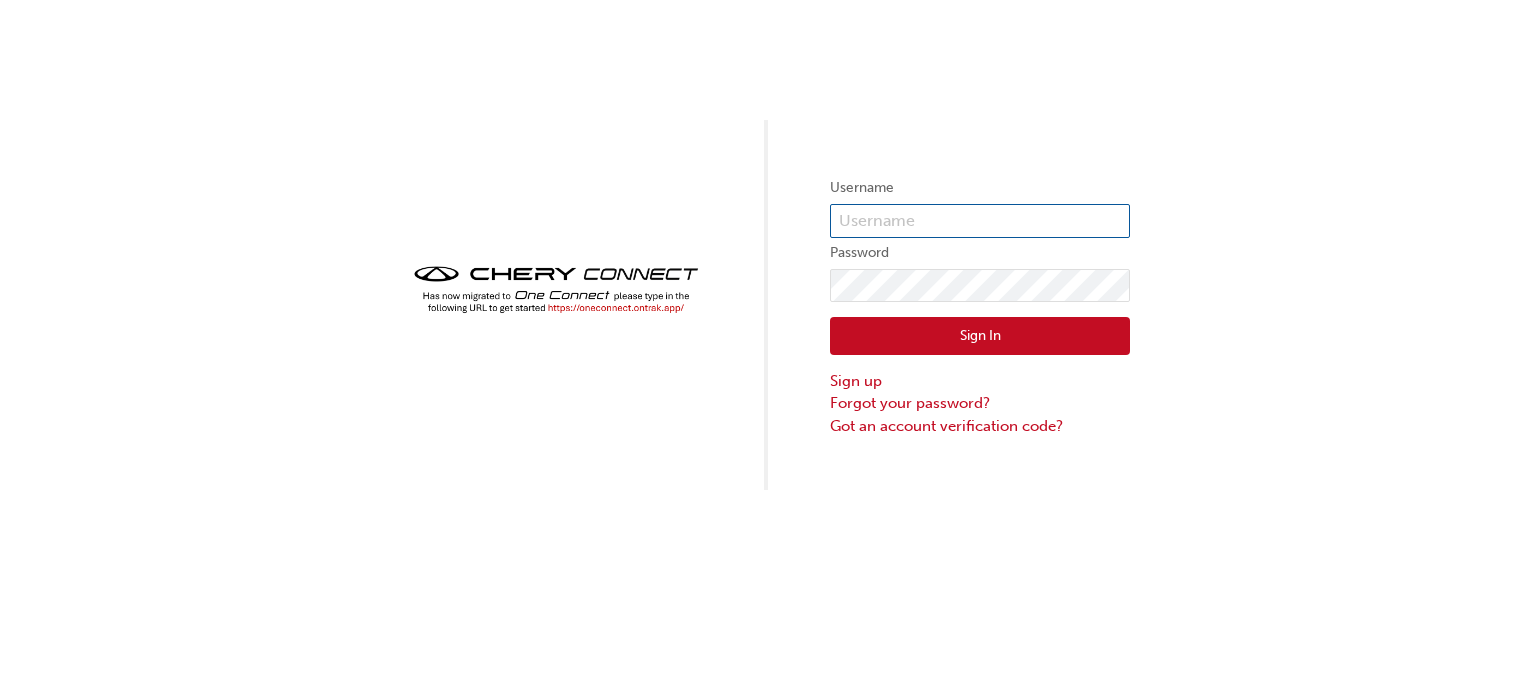 click at bounding box center (980, 221) 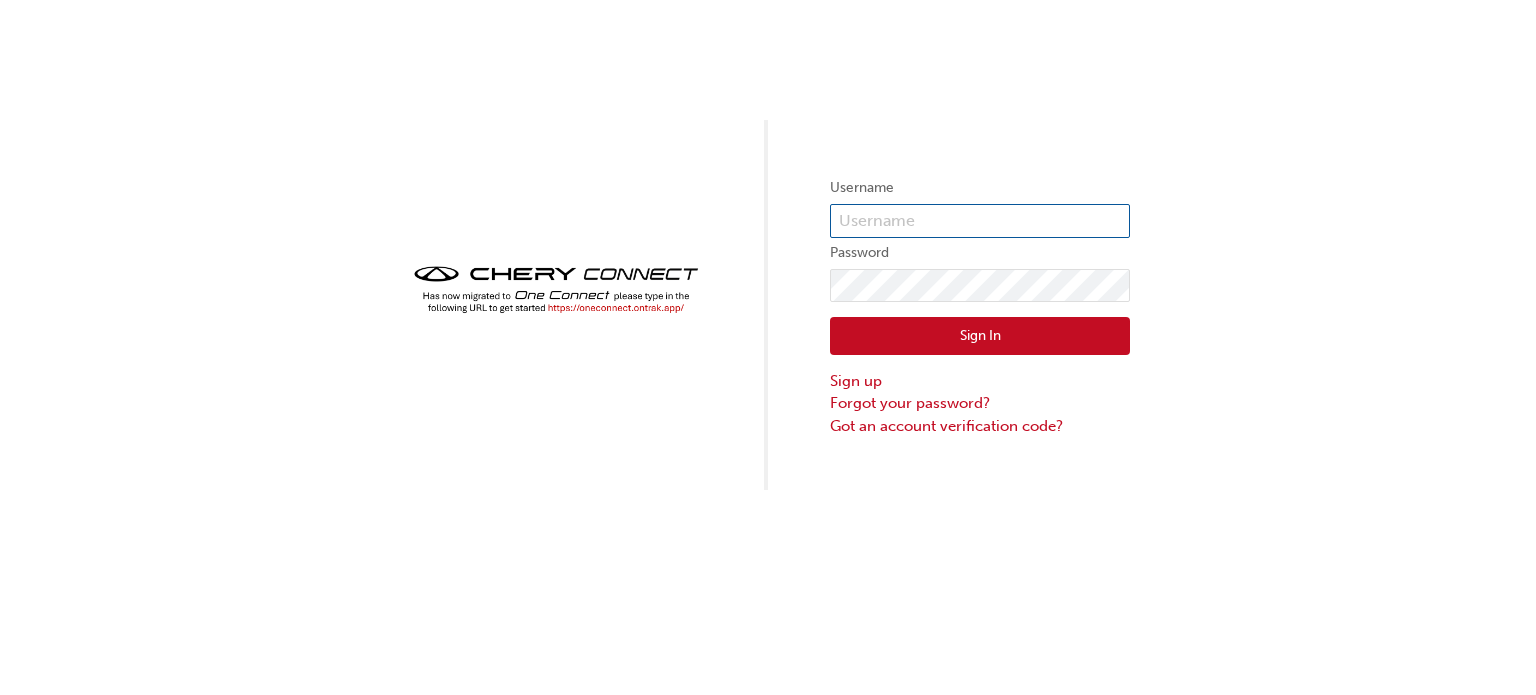 type on "[EMAIL]" 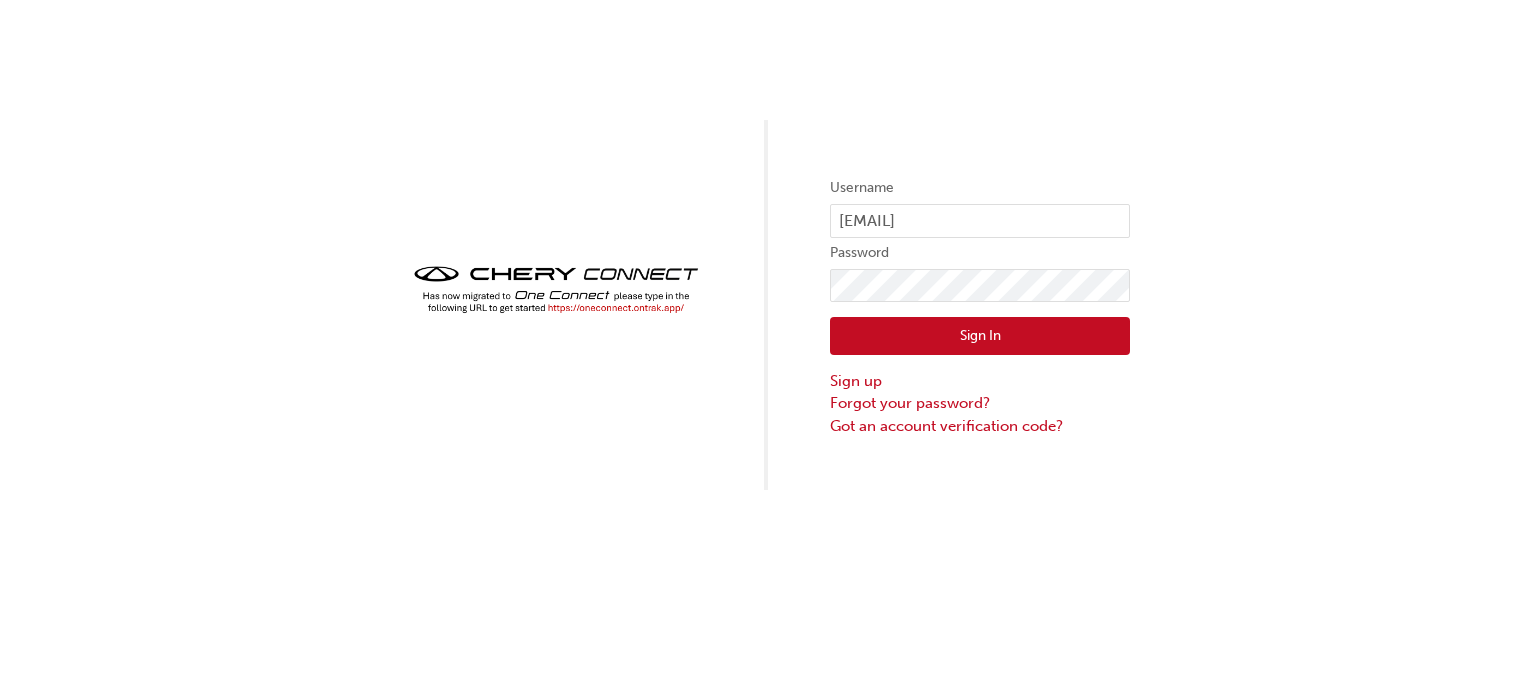 click on "Sign In" at bounding box center [980, 336] 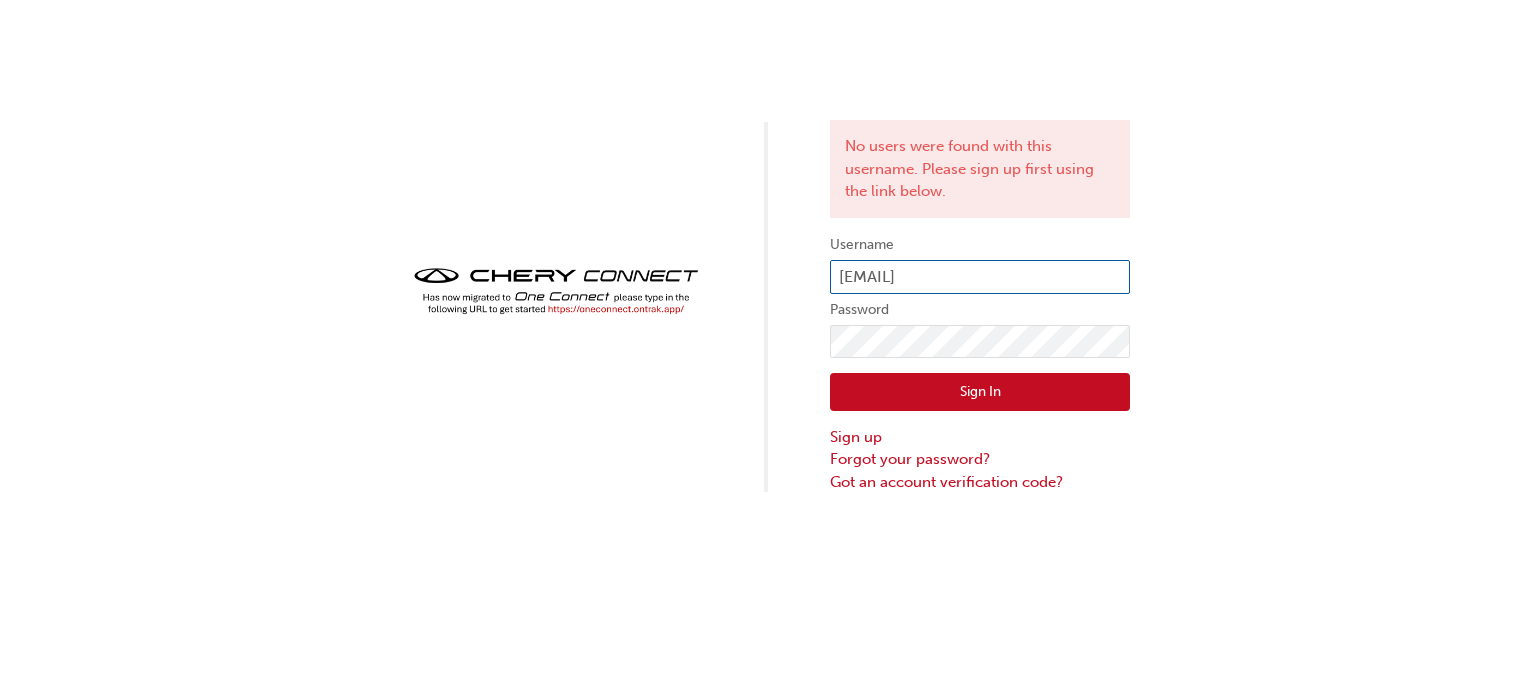 drag, startPoint x: 1072, startPoint y: 279, endPoint x: 632, endPoint y: 305, distance: 440.76752 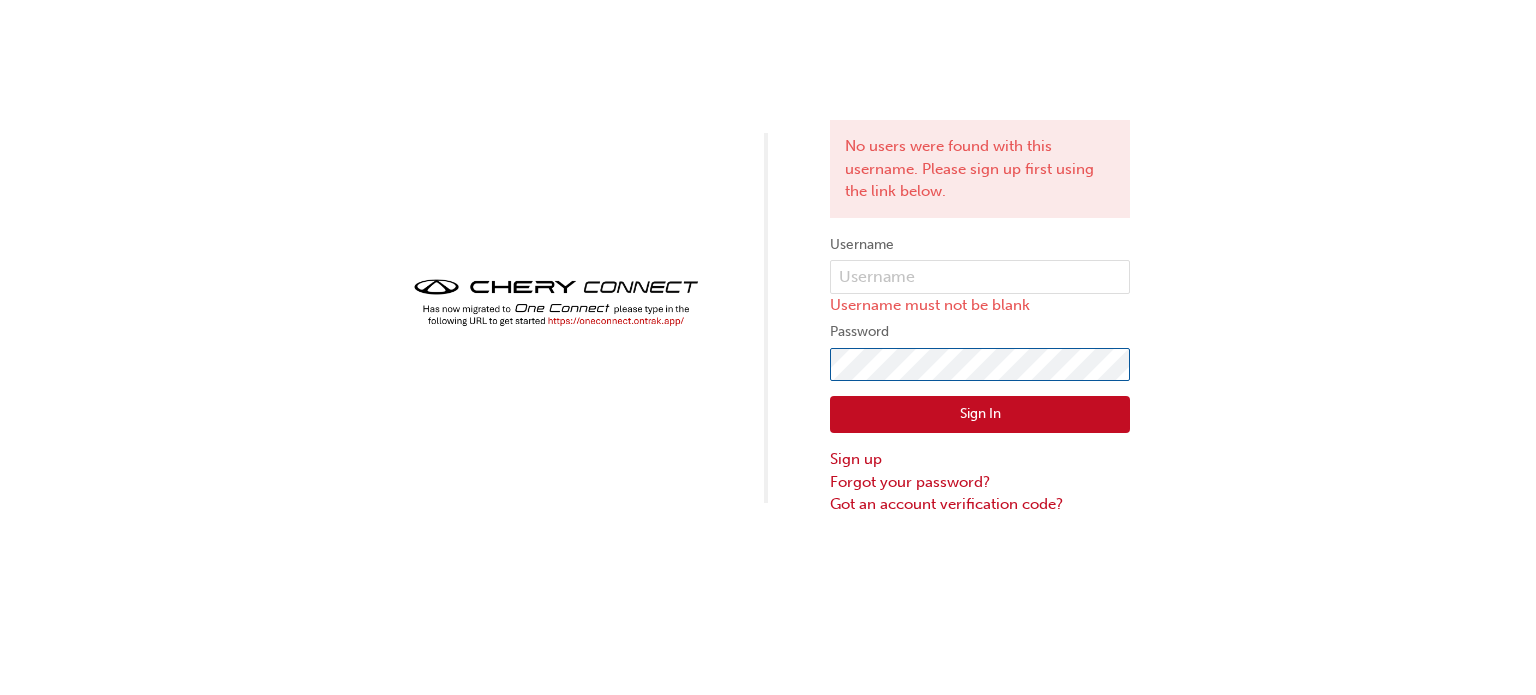 click on "No users were found with this username. Please sign up first using the link below. Username Username must not be blank Password Sign In Sign up Forgot your password? Got an account verification code?" at bounding box center (768, 258) 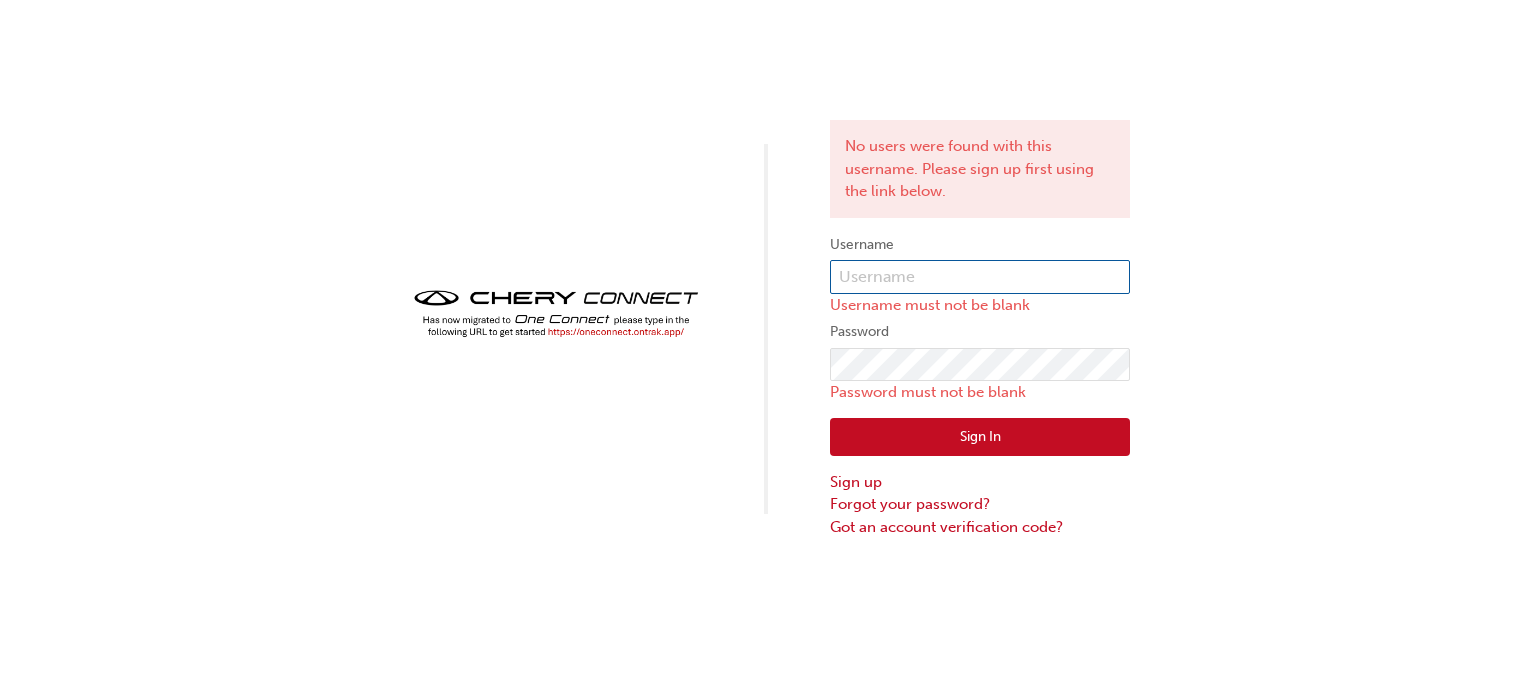 click at bounding box center [980, 277] 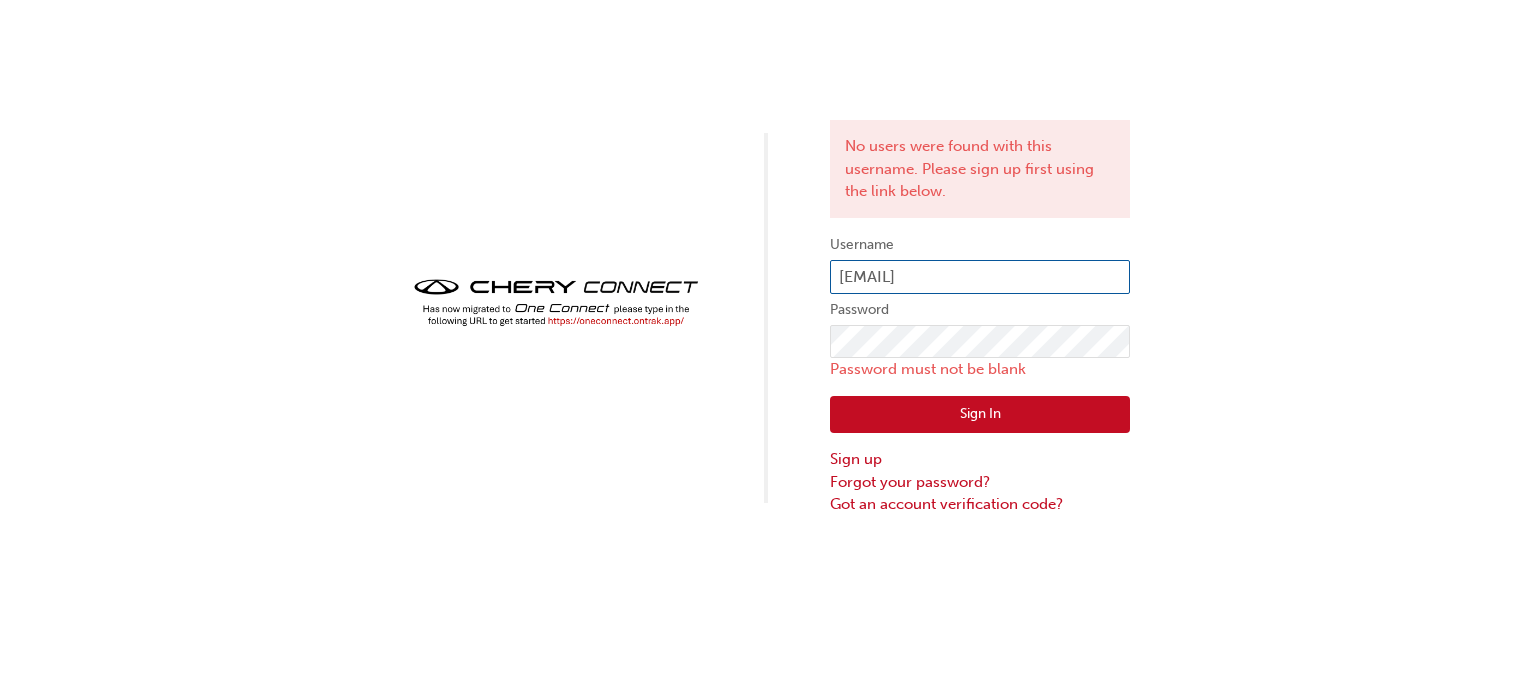 type on "[EMAIL]" 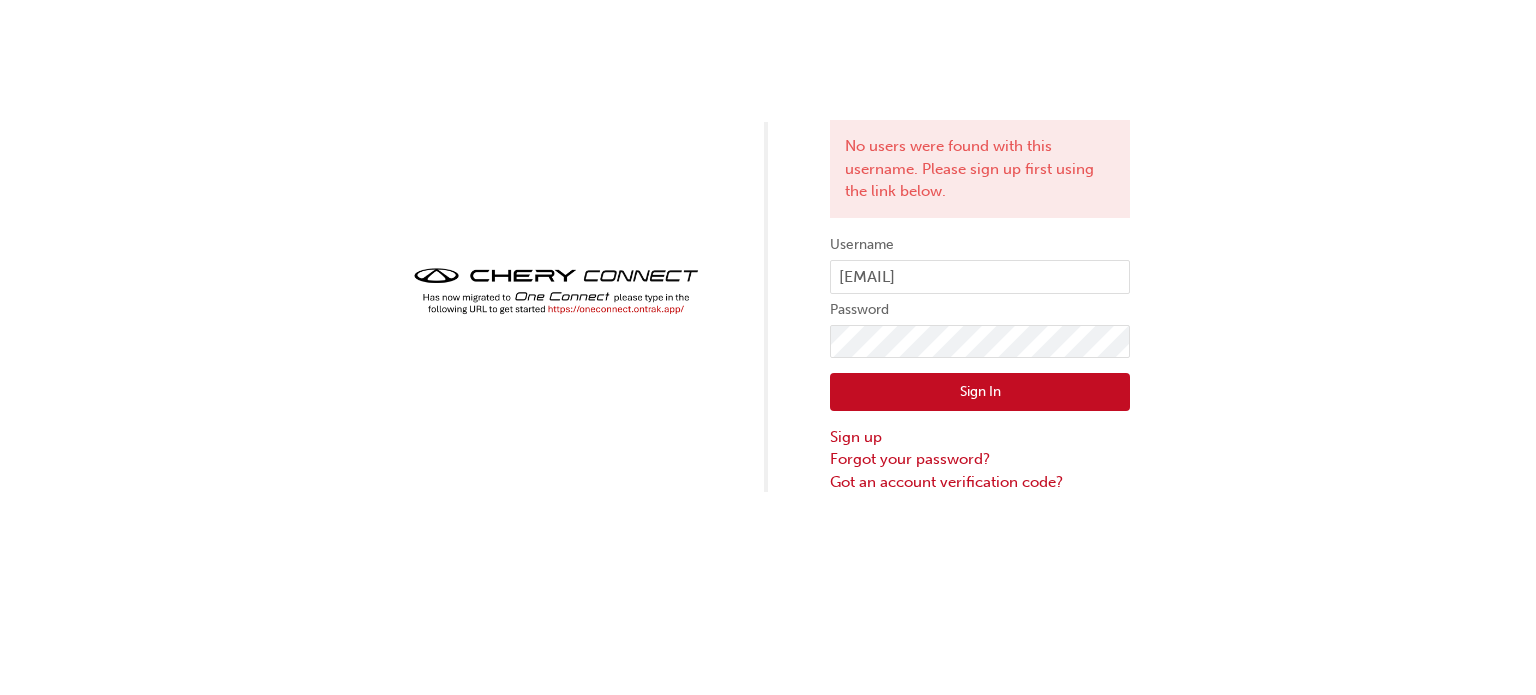 click on "Sign In" at bounding box center (980, 392) 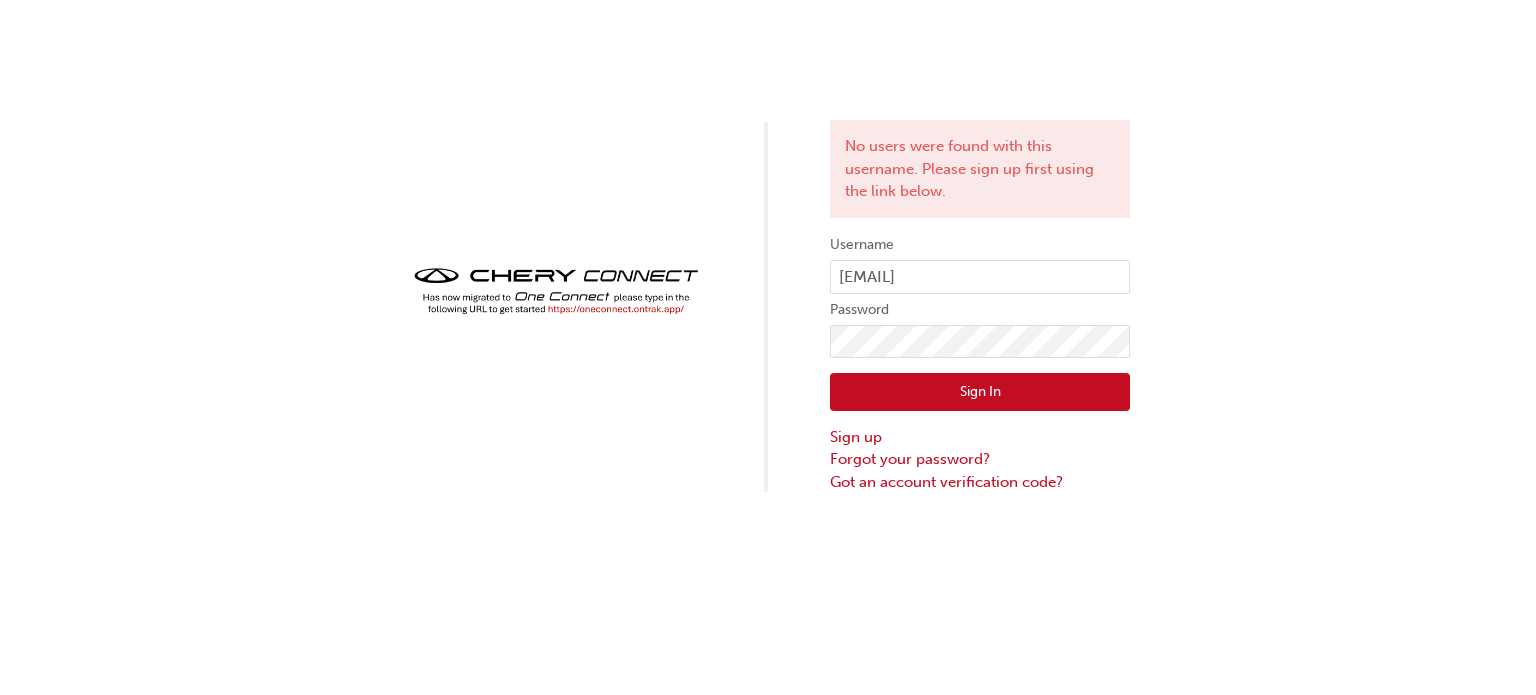 click at bounding box center [556, 291] 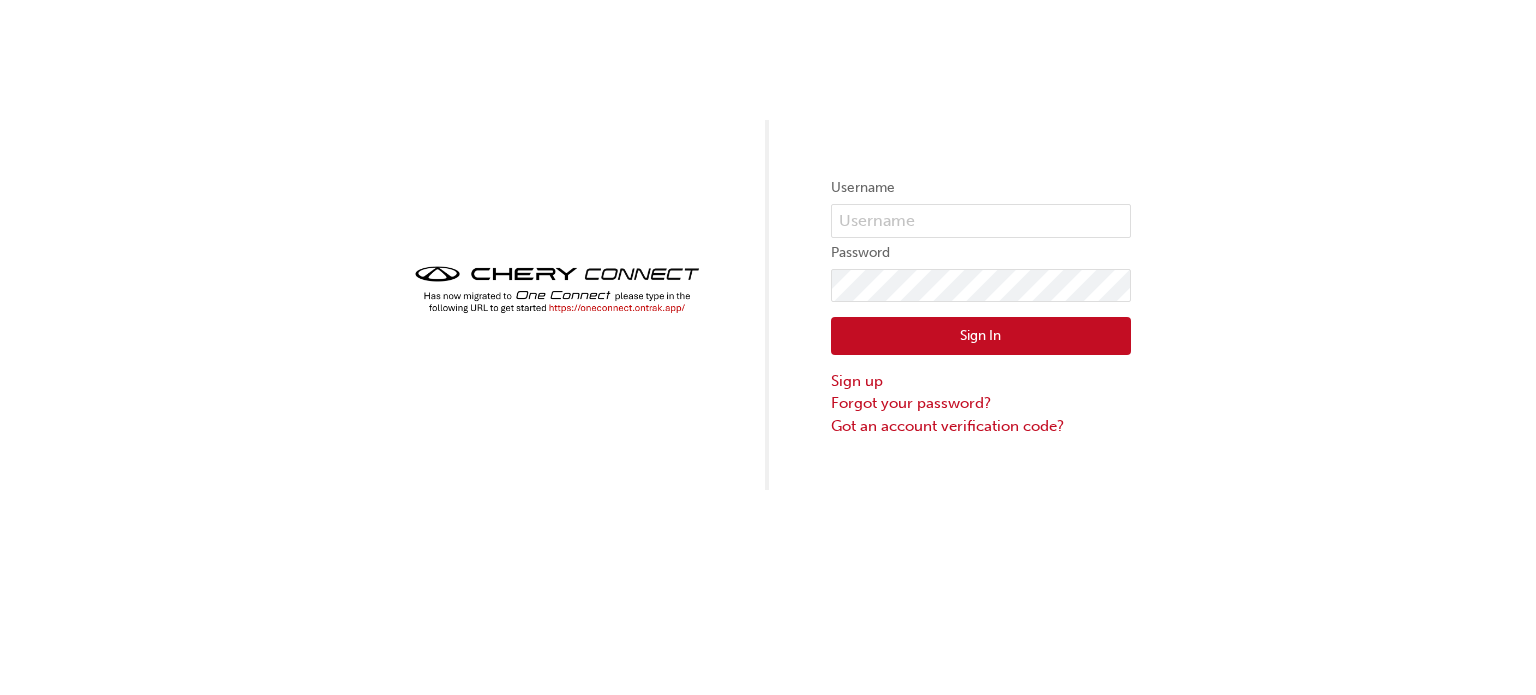 scroll, scrollTop: 0, scrollLeft: 0, axis: both 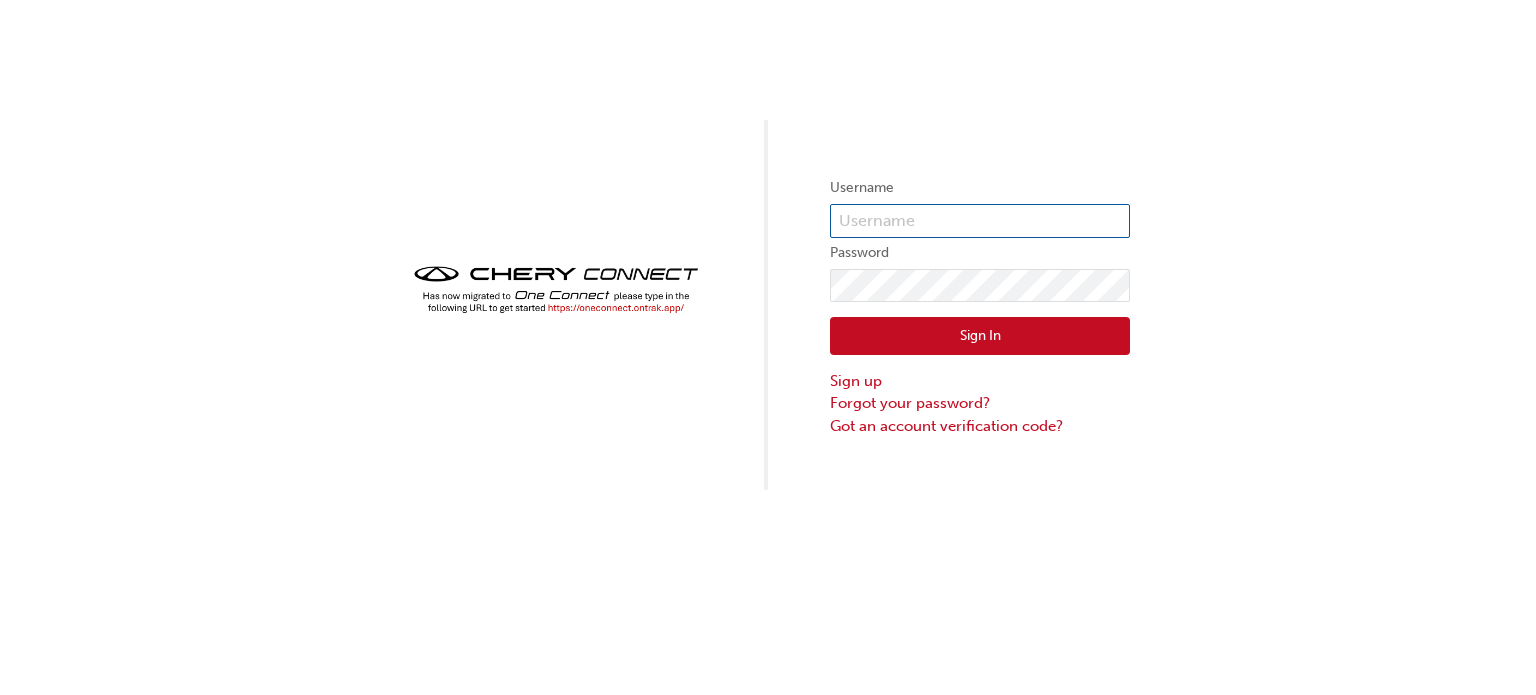 click at bounding box center [980, 221] 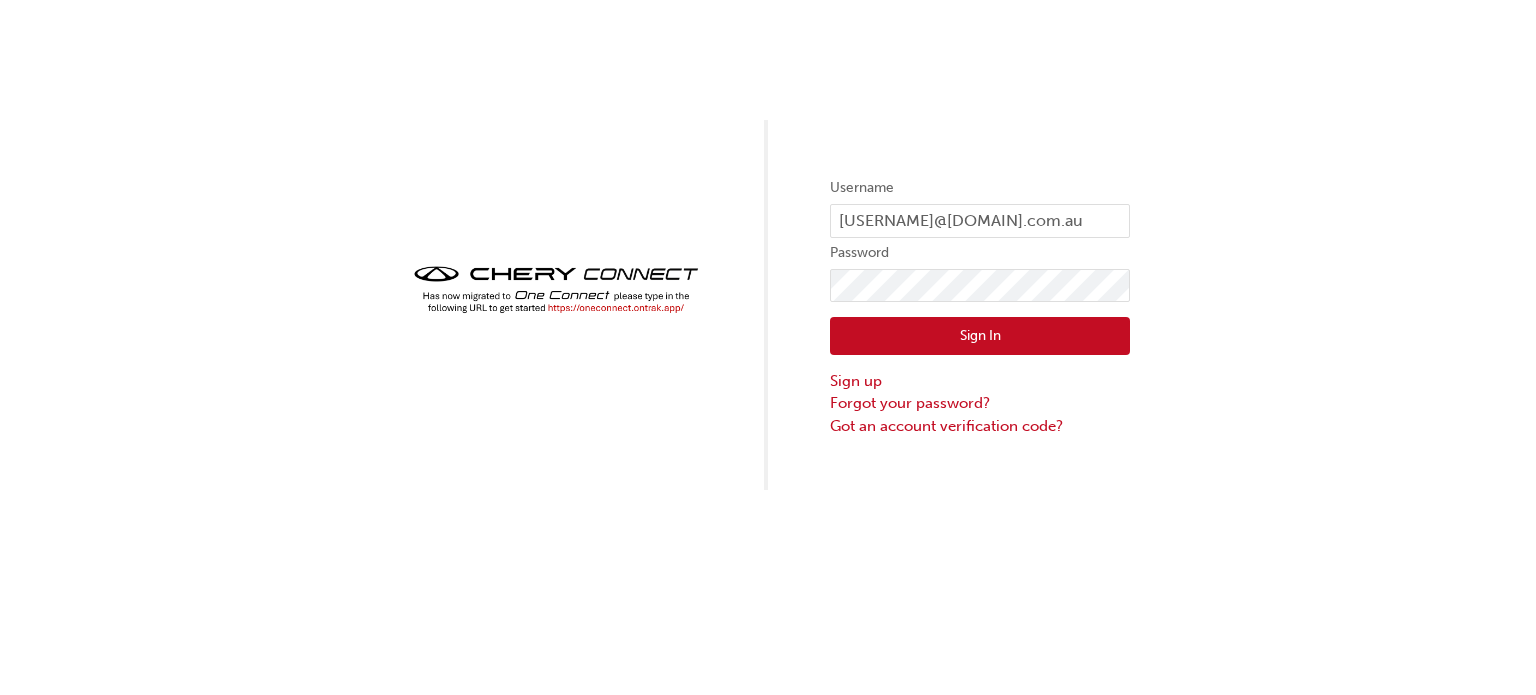 click on "Sign In" at bounding box center [980, 336] 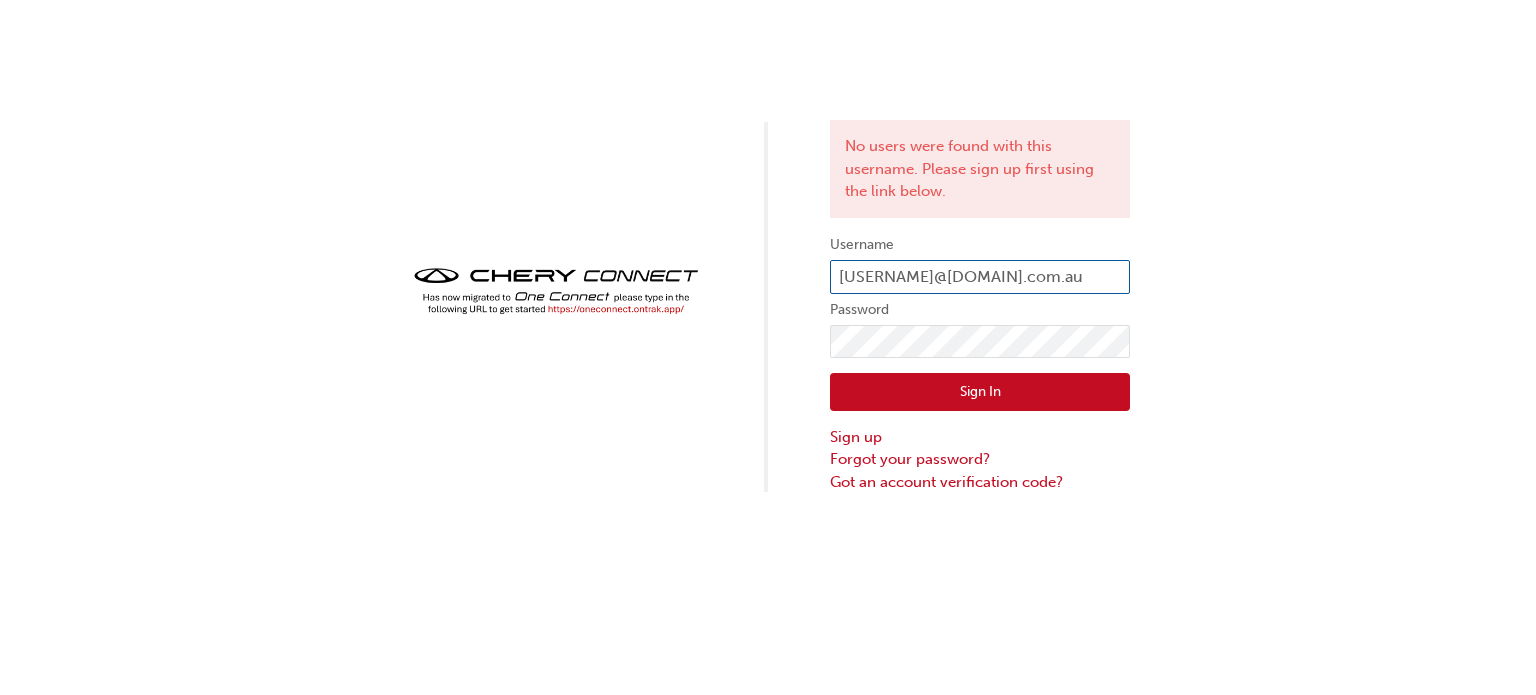 click on "tdyson@wagvic.com.au" at bounding box center (980, 277) 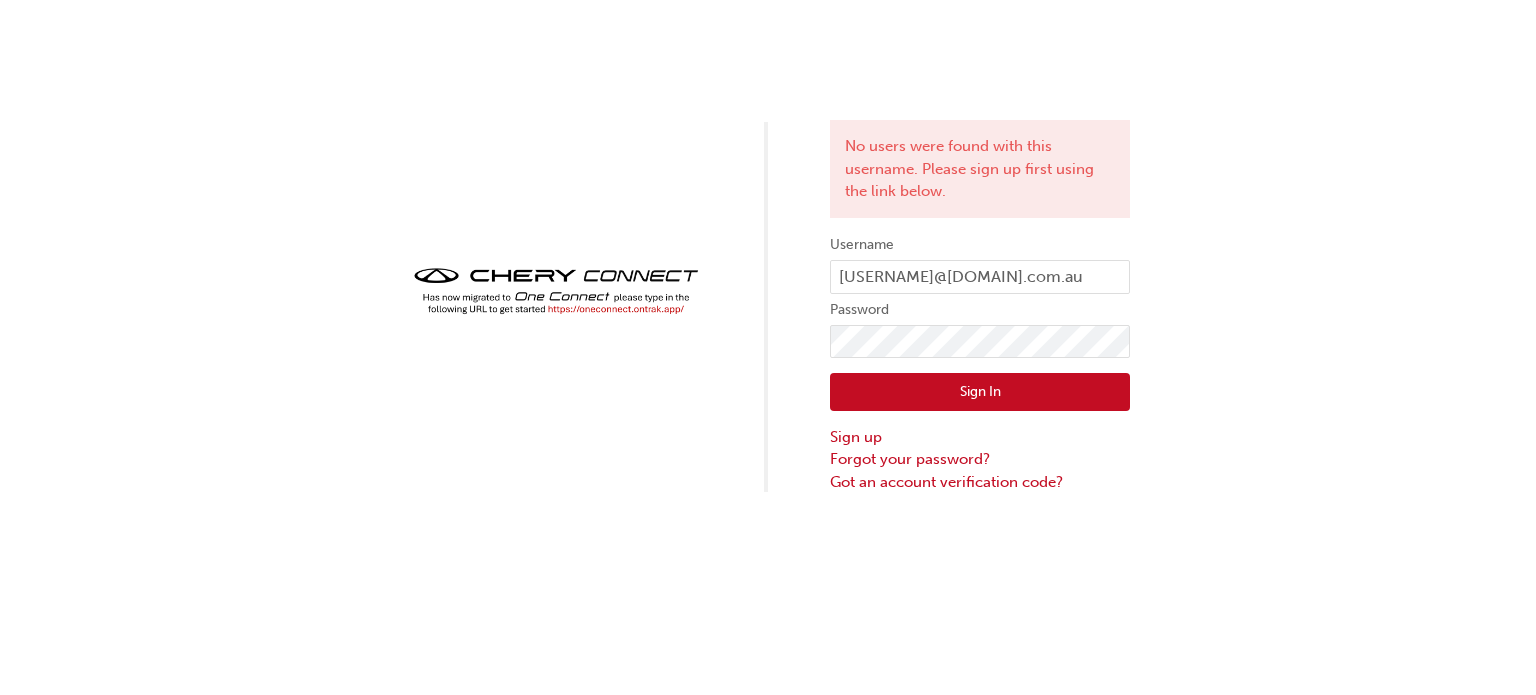 click on "Sign In" at bounding box center (980, 392) 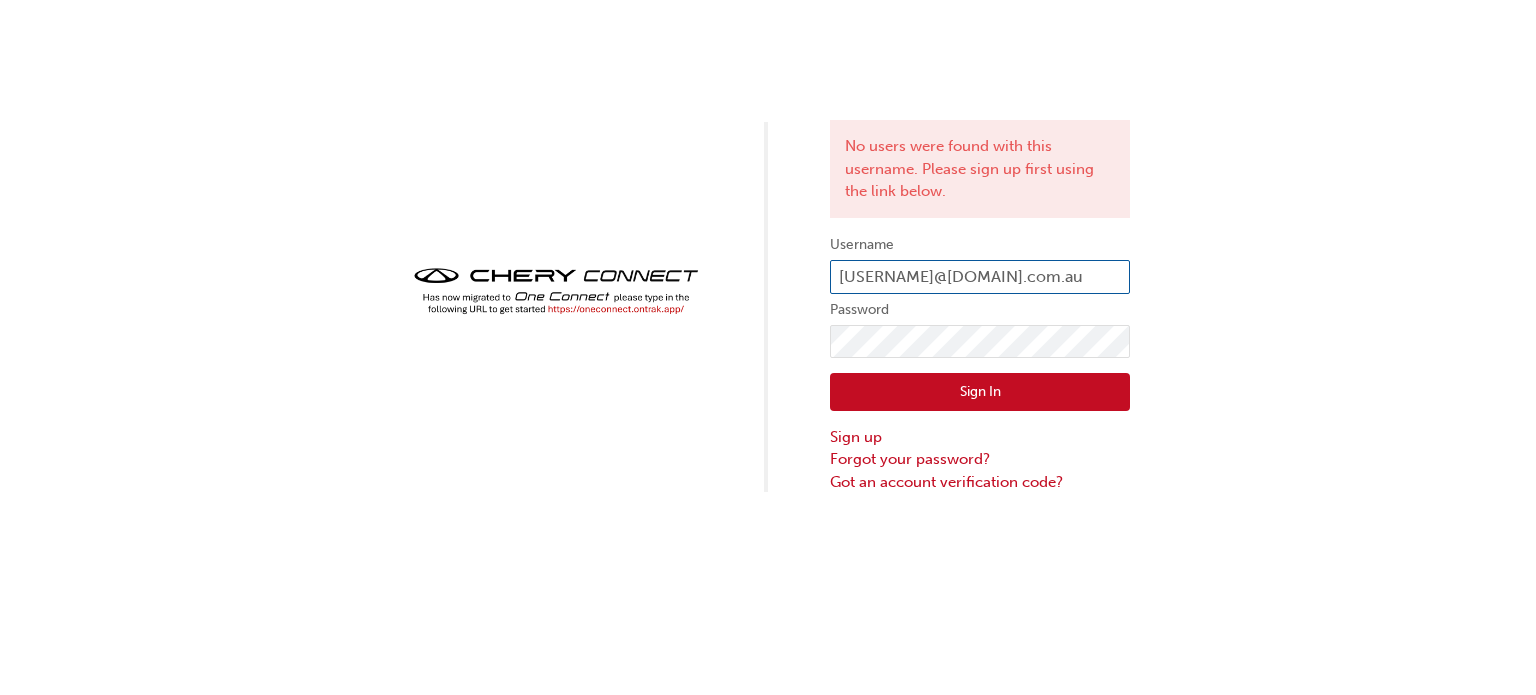 click on "Tdyson@wagvic.com.au" at bounding box center [980, 277] 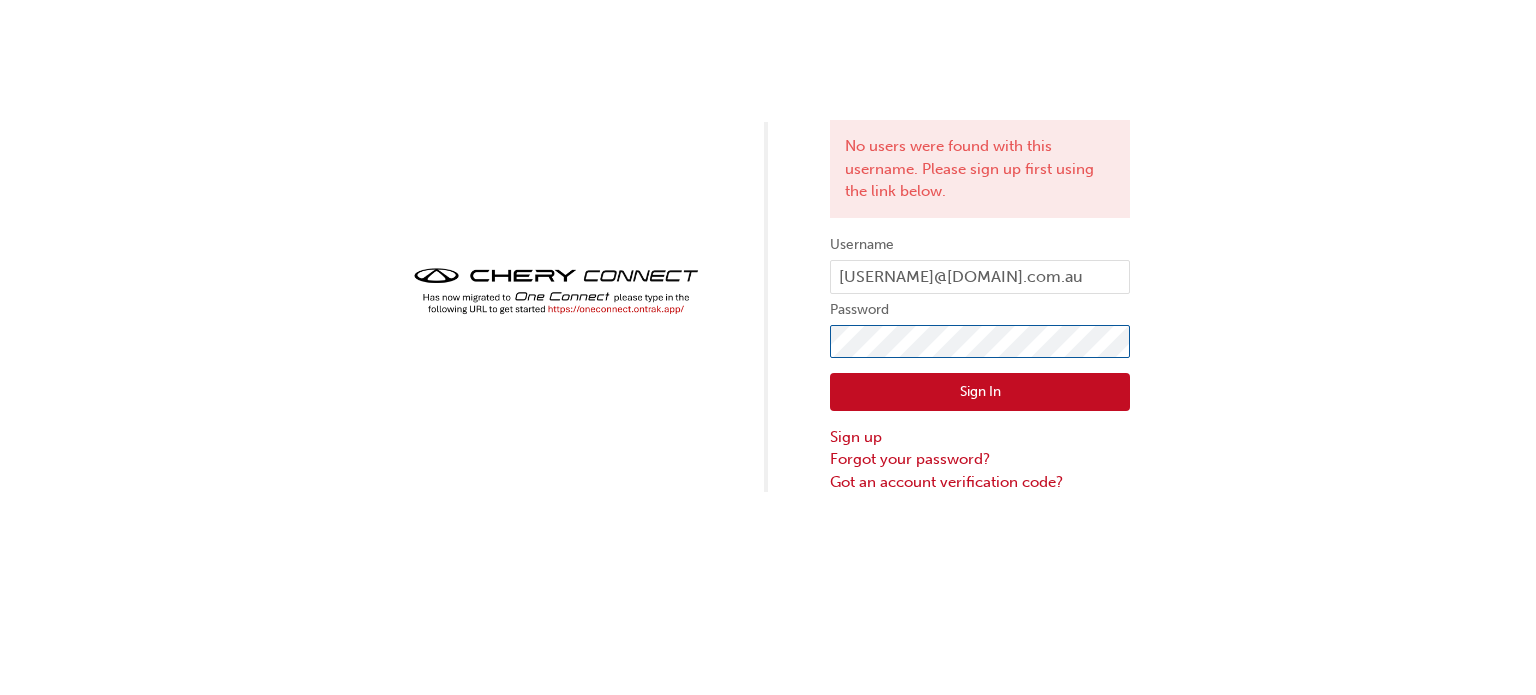 click on "Sign In" at bounding box center (980, 392) 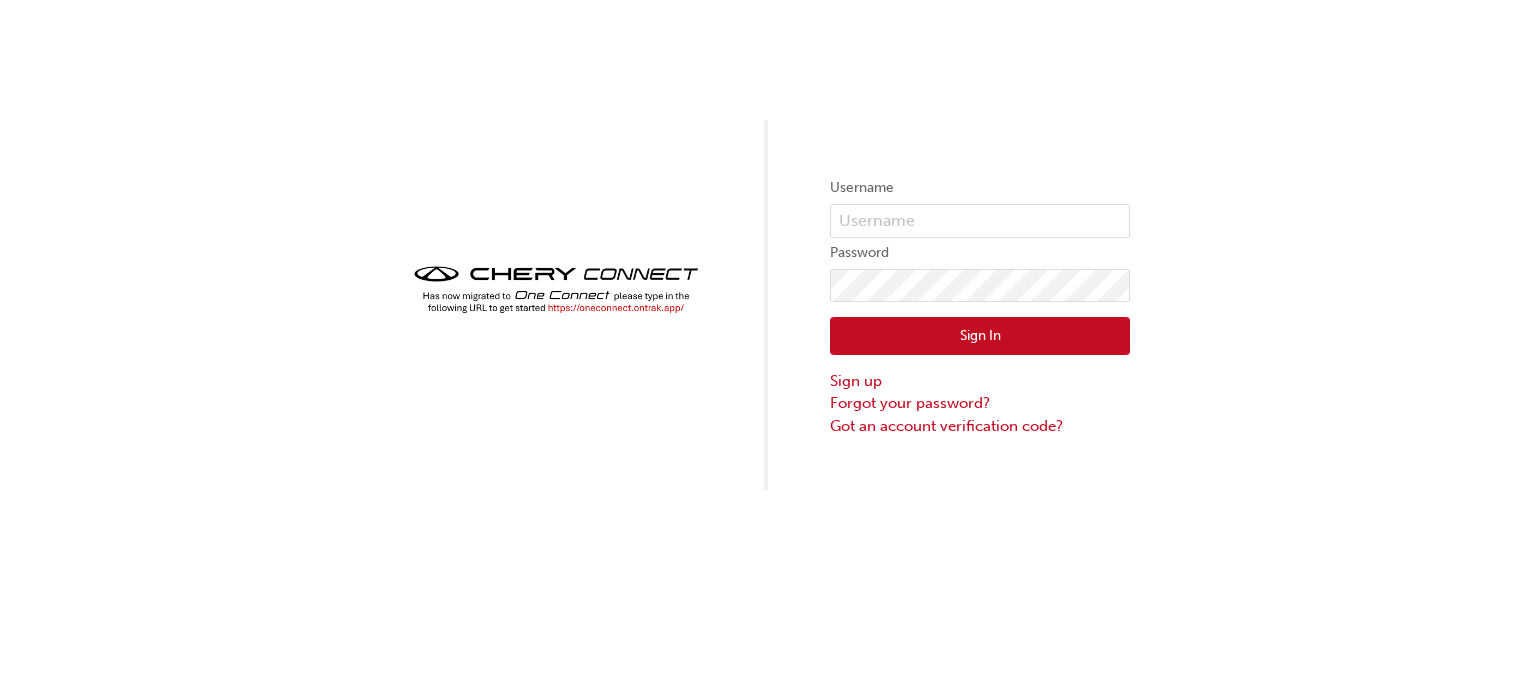 scroll, scrollTop: 0, scrollLeft: 0, axis: both 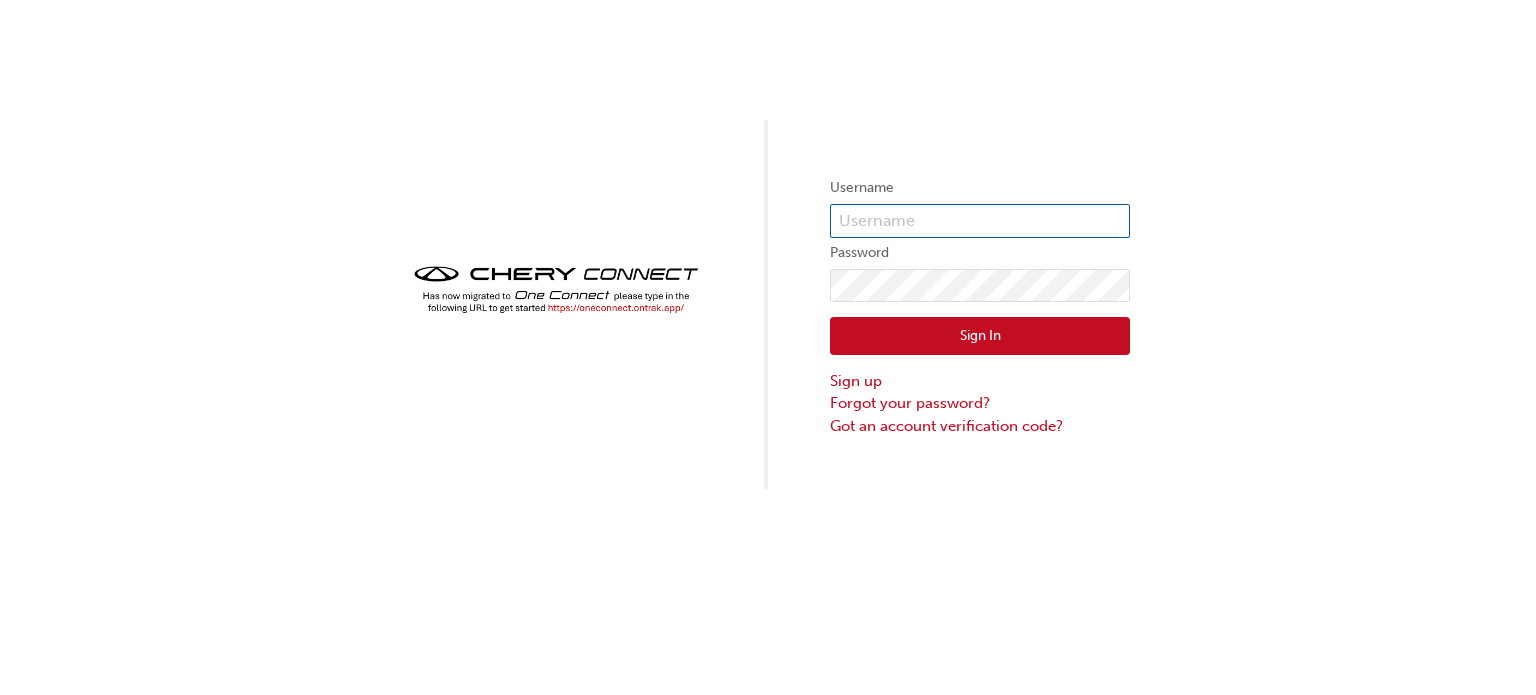 click at bounding box center [980, 221] 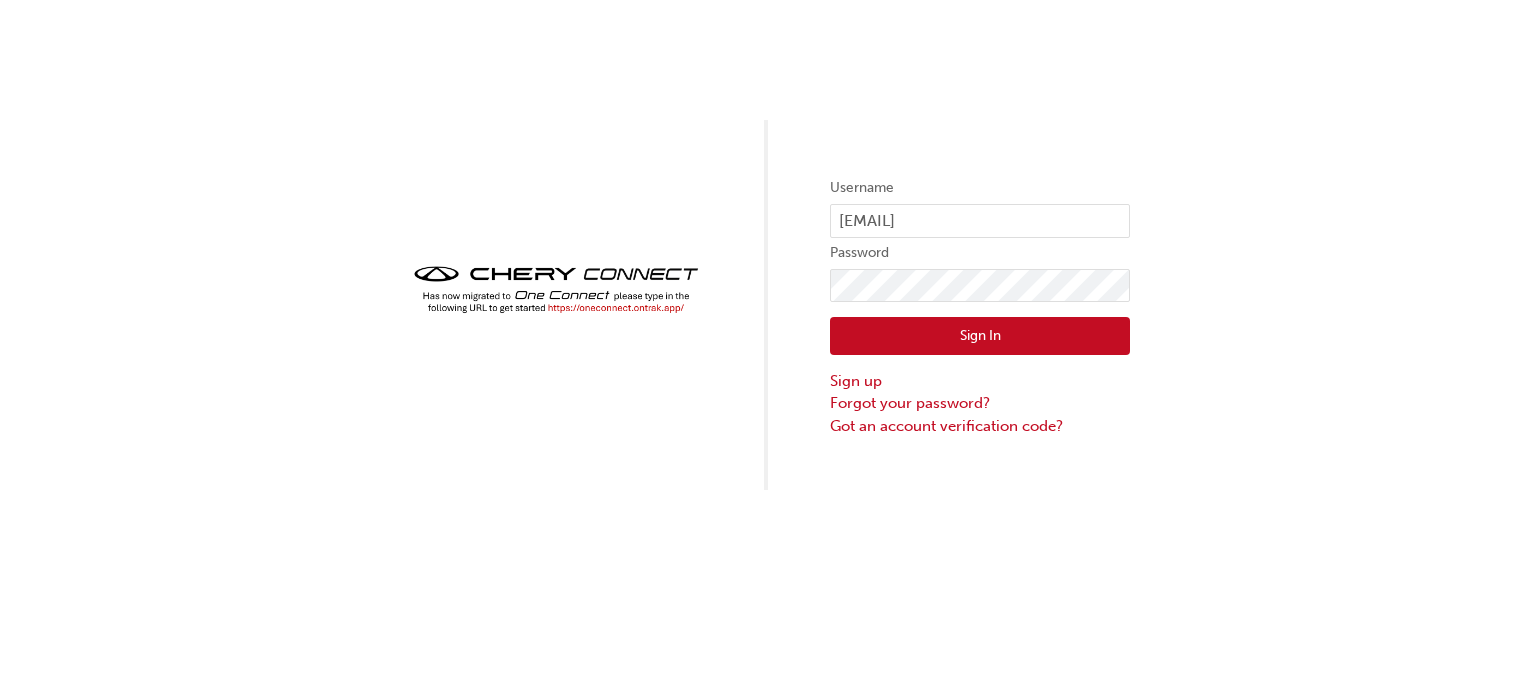 click on "Sign In" at bounding box center [980, 336] 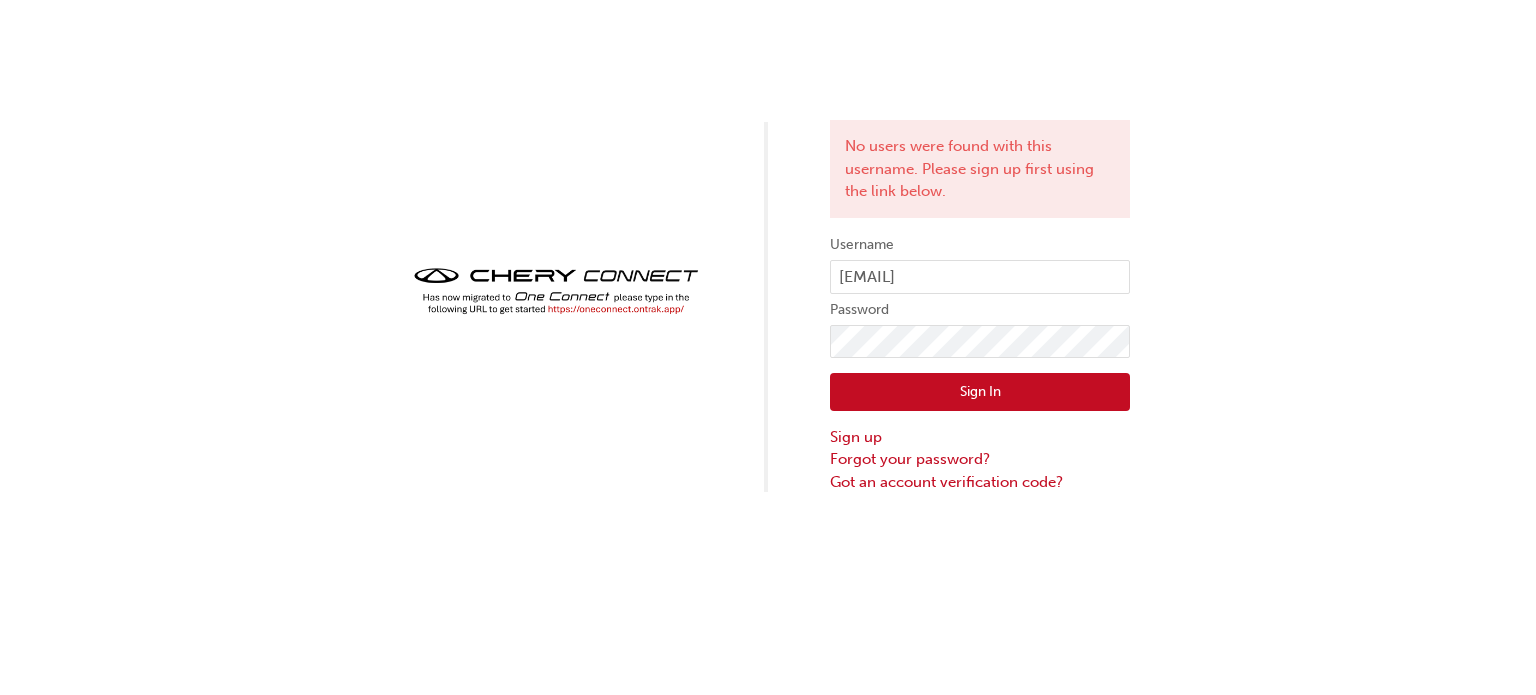 click on "Username tdyson@wagvic.com.au Password Sign In Sign up Forgot your password? Got an account verification code?" at bounding box center (980, 363) 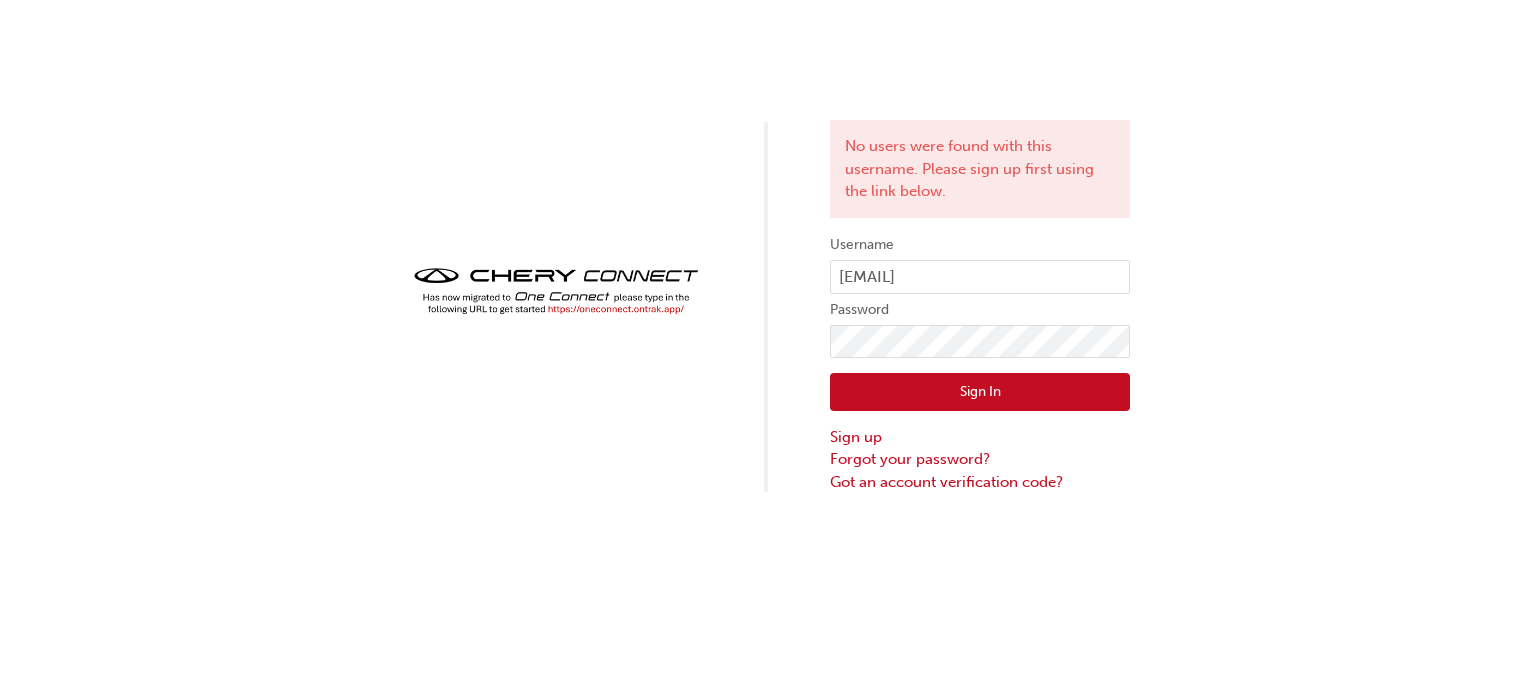 click on "Sign In" at bounding box center (980, 392) 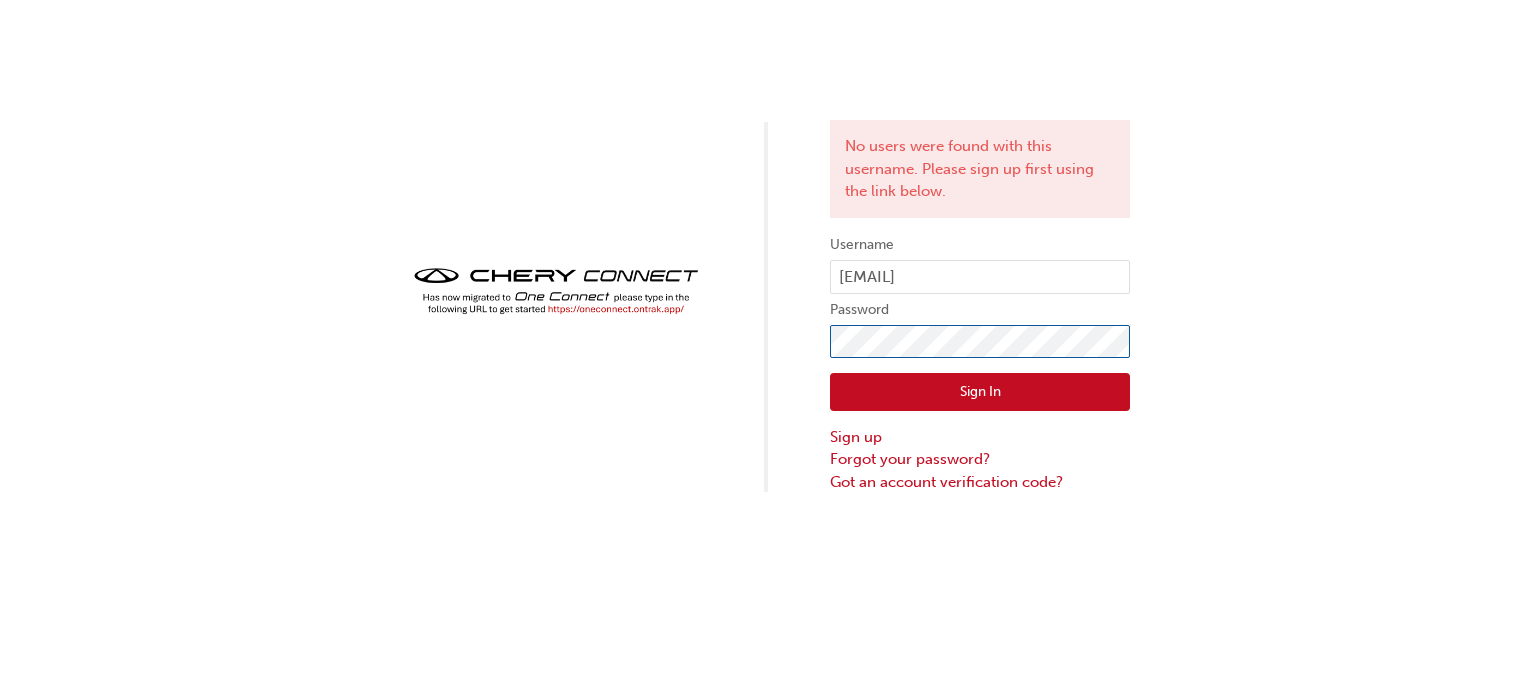 click on "No users were found with this username. Please sign up first using the link below. Username tdyson@wagvic.com.au Password Sign In Sign up Forgot your password? Got an account verification code?" at bounding box center [768, 246] 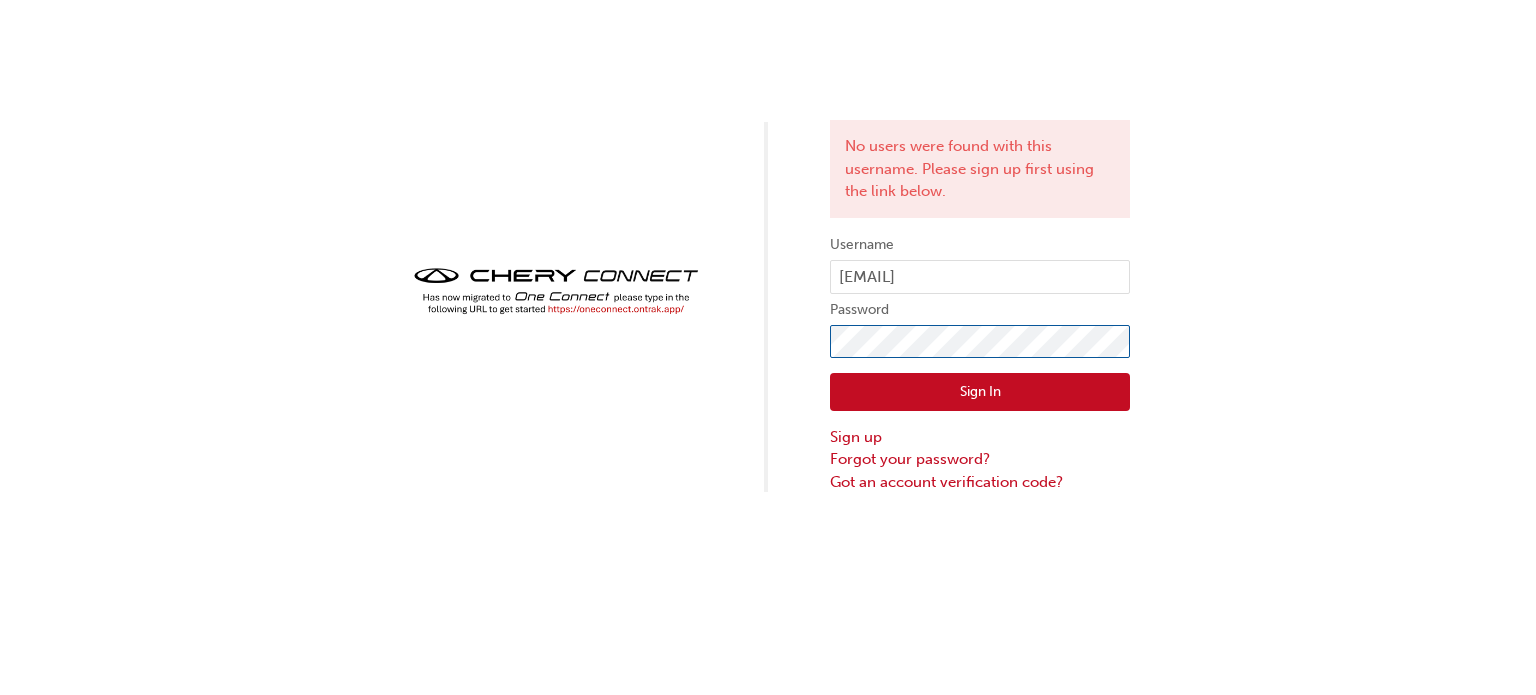click on "Sign In" at bounding box center (980, 392) 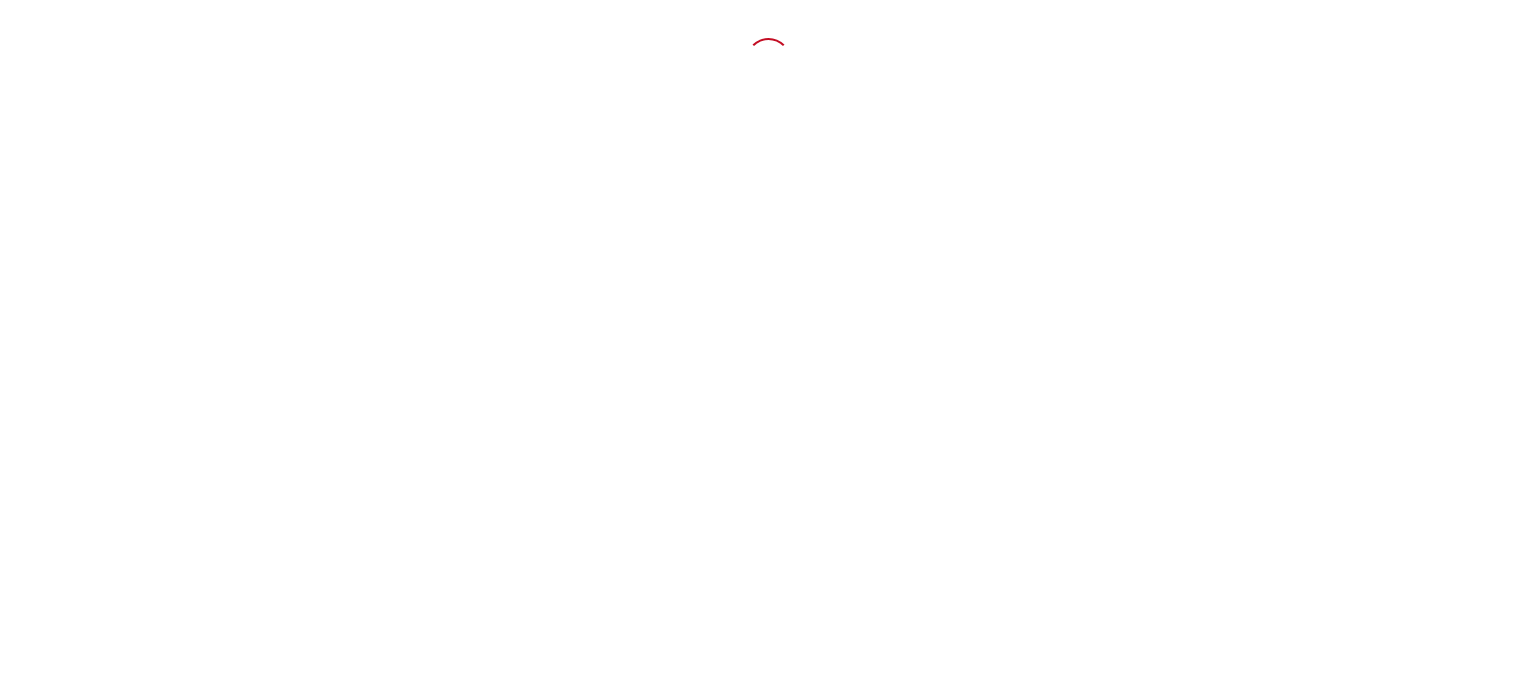 scroll, scrollTop: 0, scrollLeft: 0, axis: both 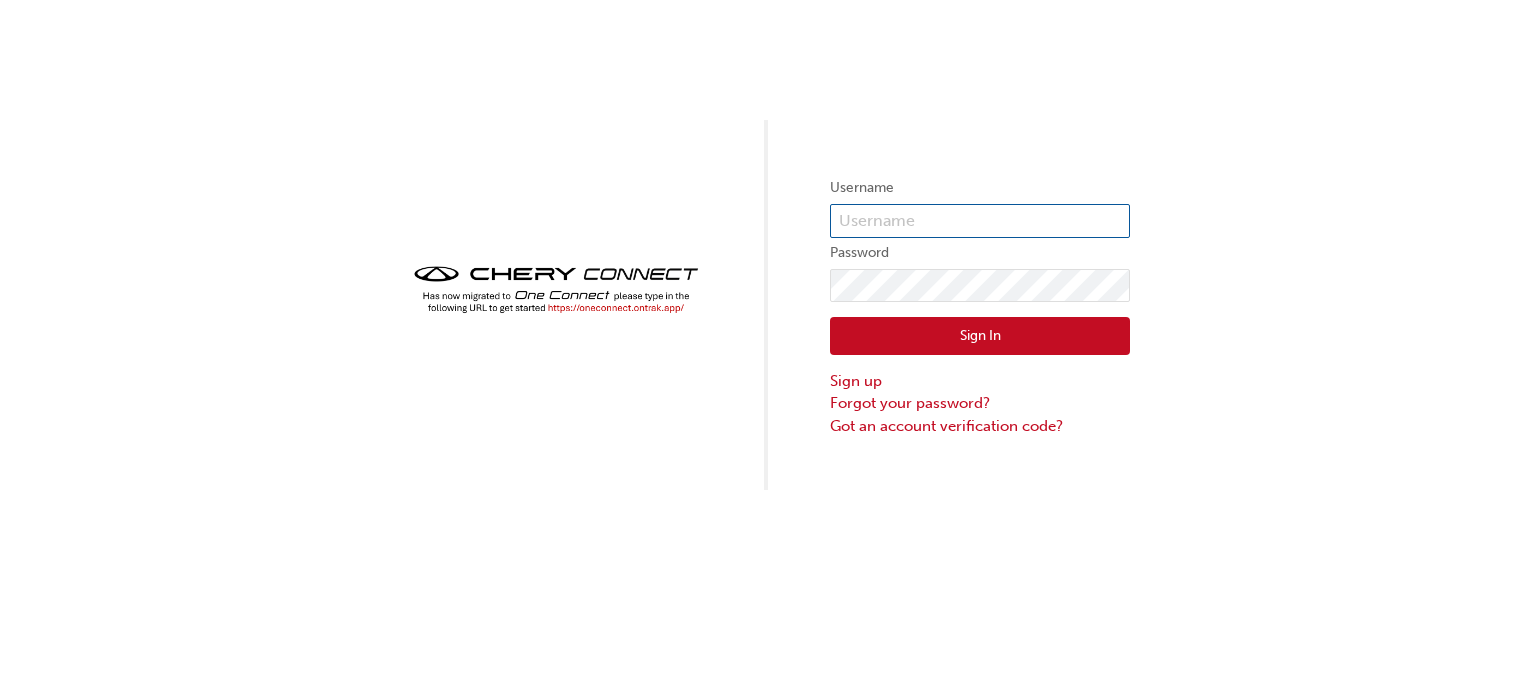 click at bounding box center [980, 221] 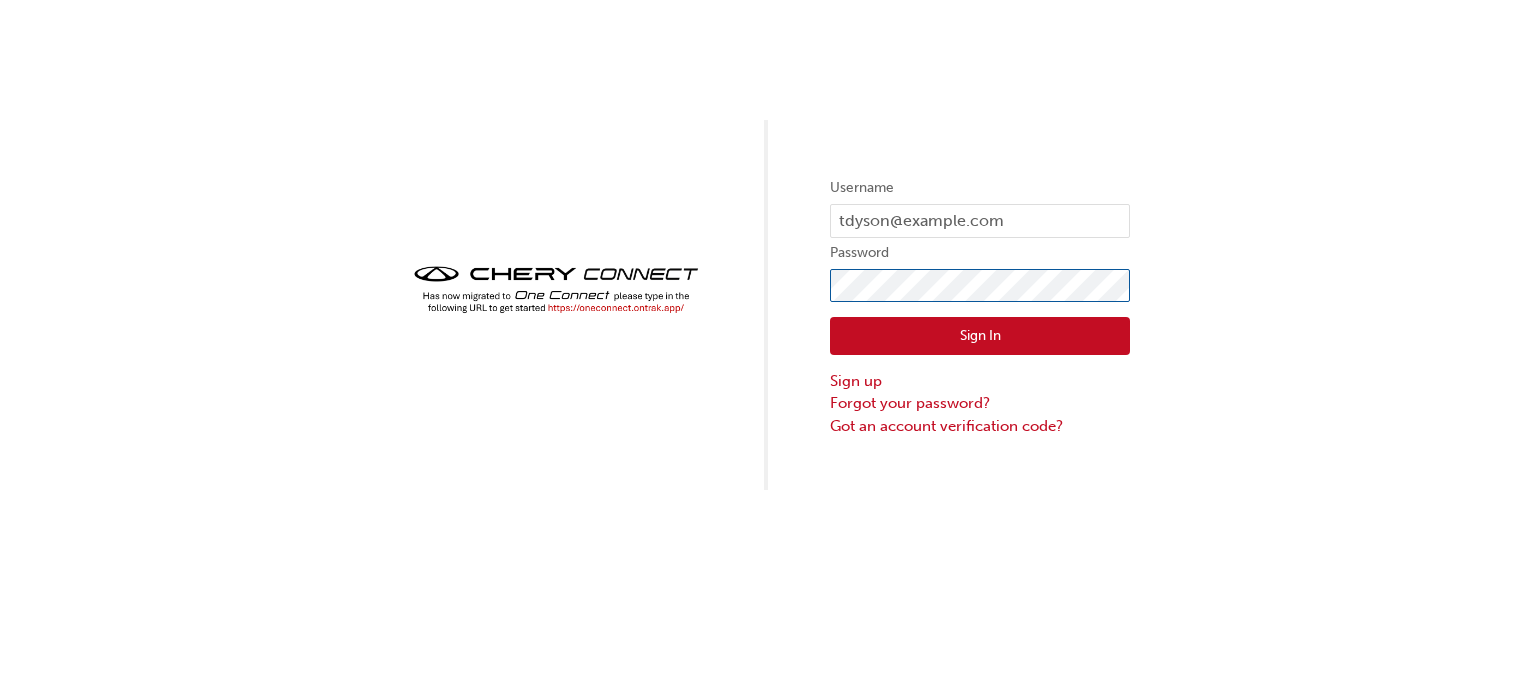 click on "Sign In" at bounding box center (980, 336) 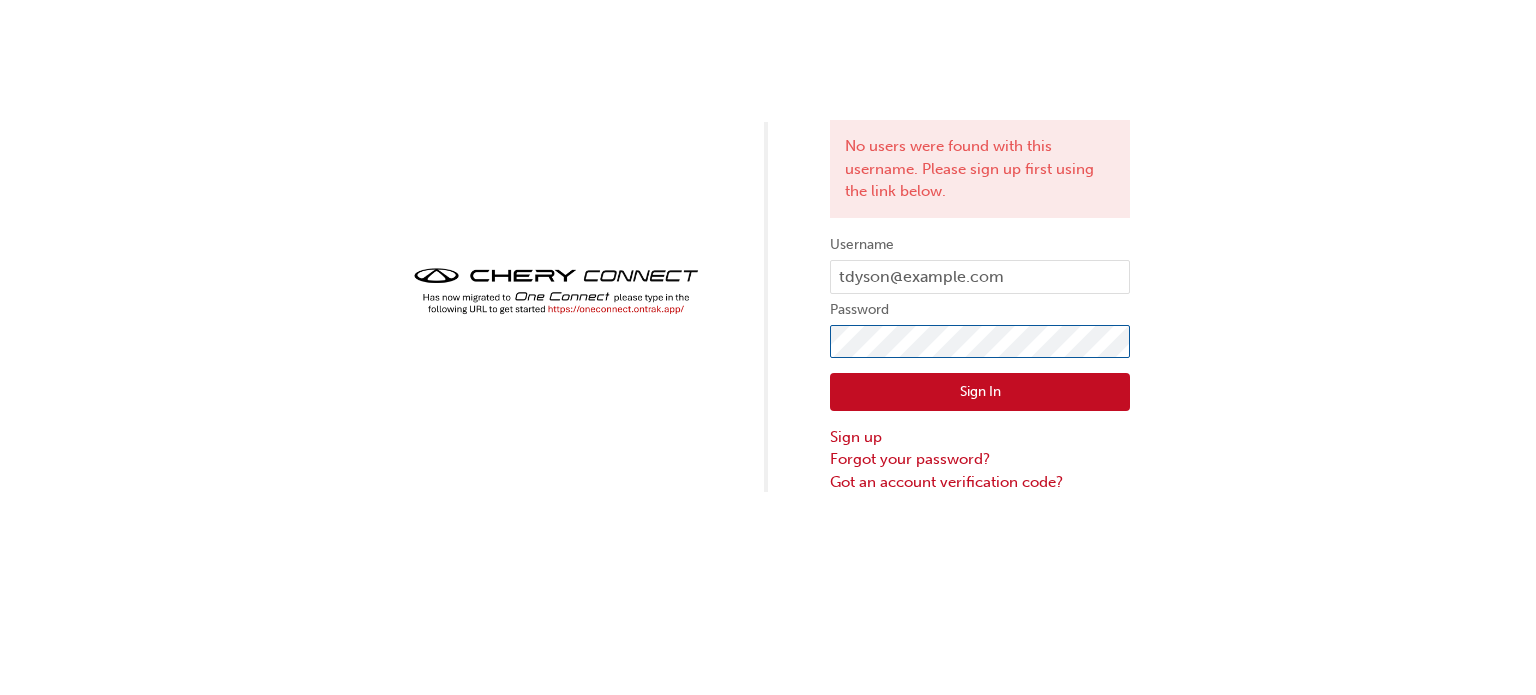 click on "Sign In" at bounding box center [980, 392] 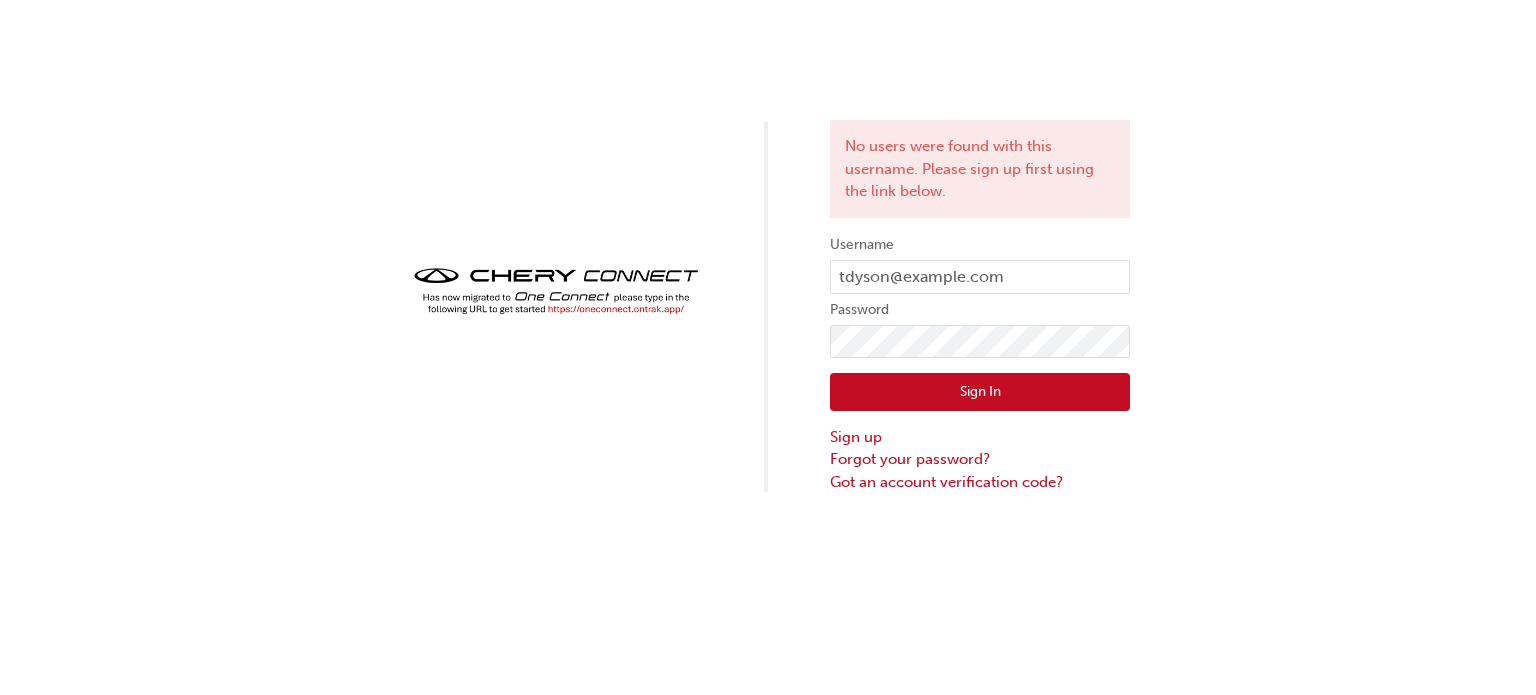click on "Sign In" at bounding box center [980, 392] 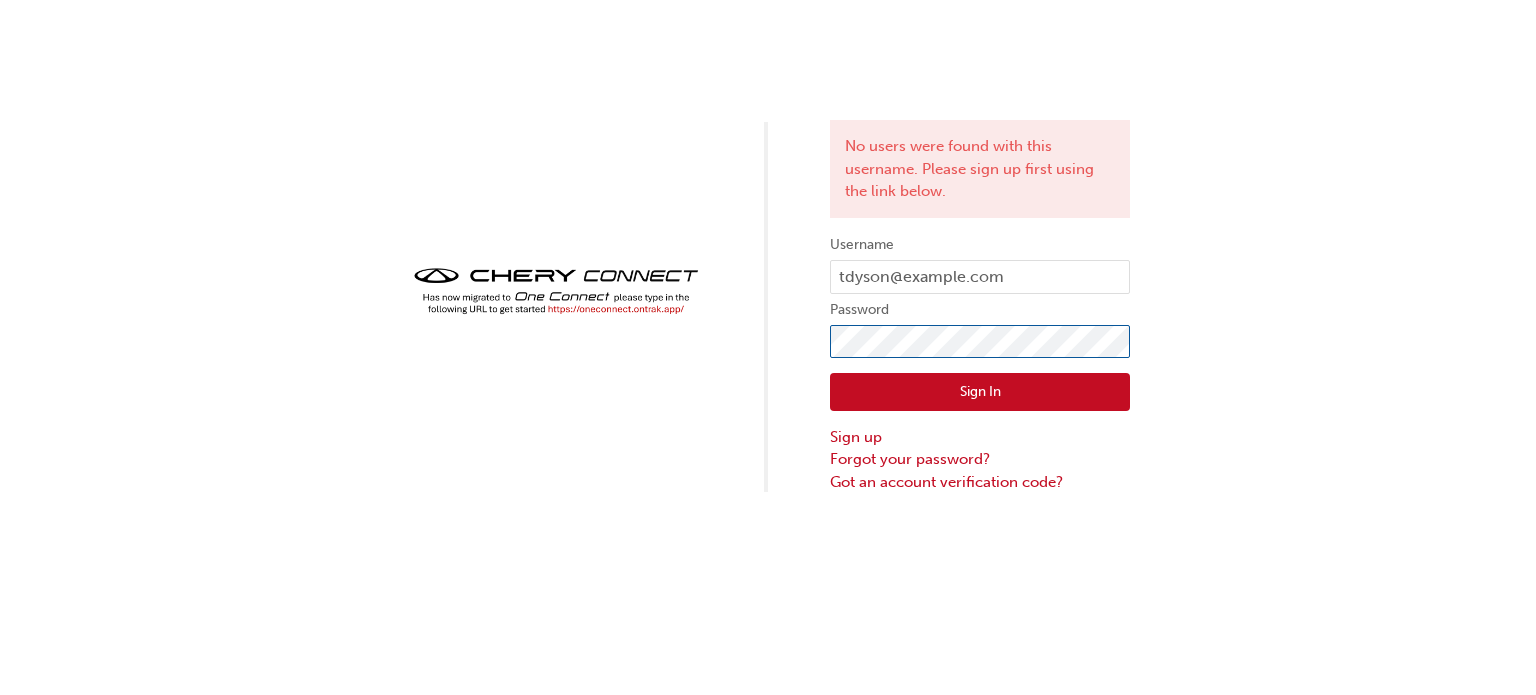 click on "No users were found with this username. Please sign up first using the link below. Username [EMAIL] Password Sign In Sign up Forgot your password? Got an account verification code?" at bounding box center [768, 246] 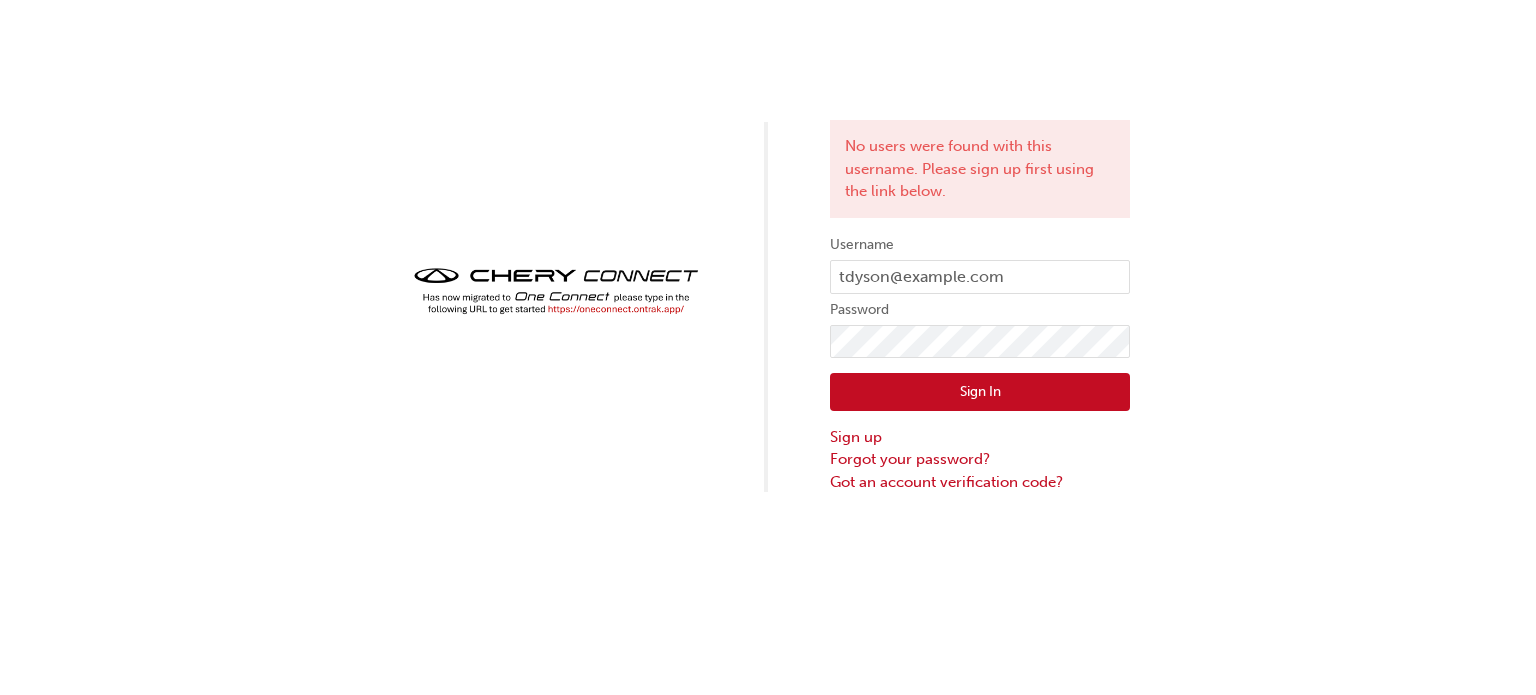 click on "Sign In" at bounding box center [980, 392] 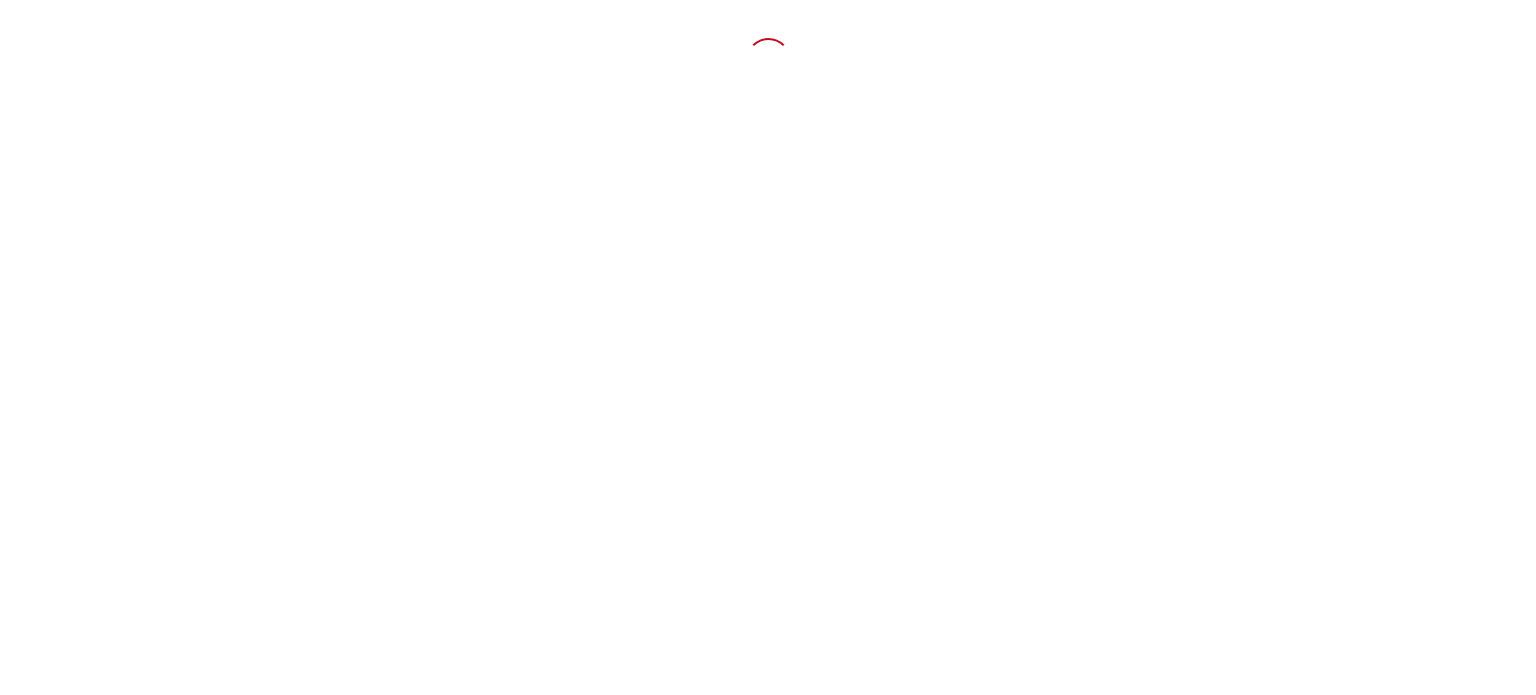 scroll, scrollTop: 0, scrollLeft: 0, axis: both 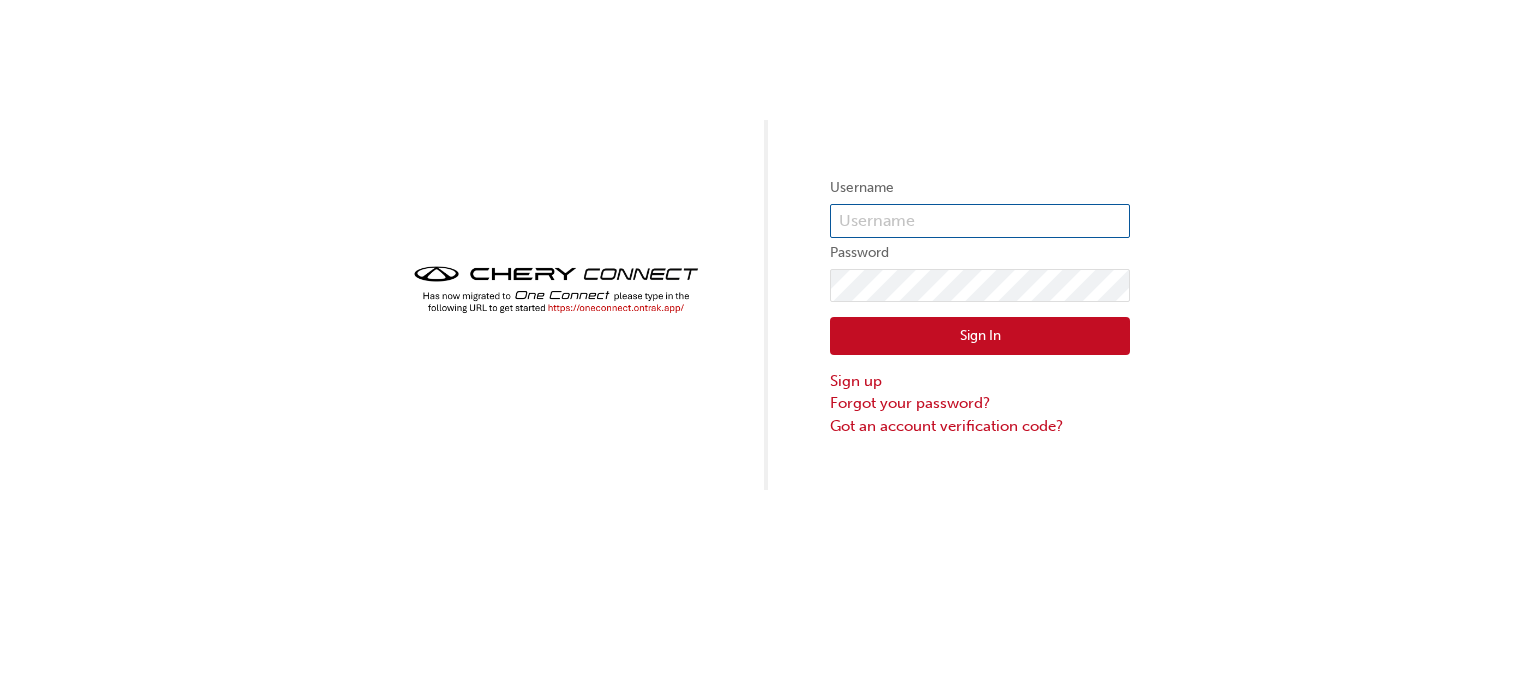 click at bounding box center (980, 221) 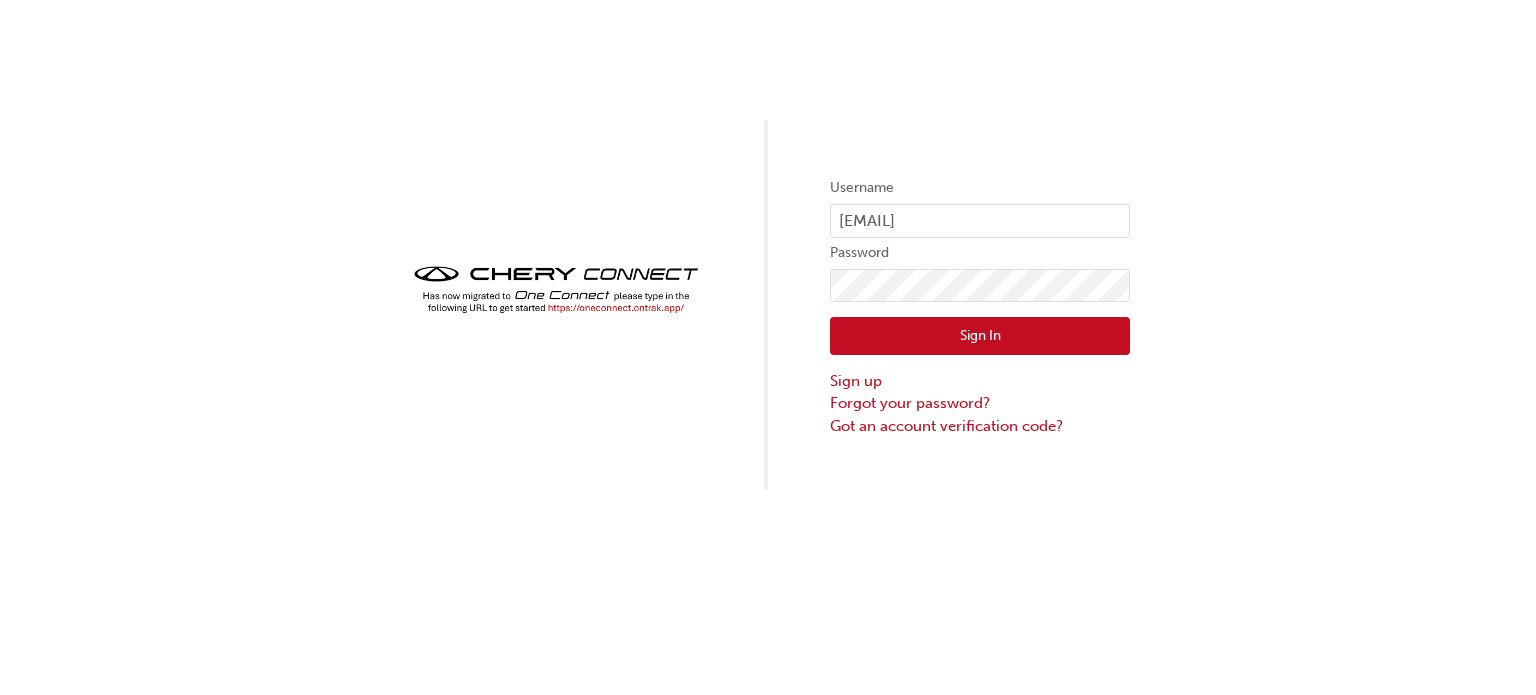 click on "Sign In" at bounding box center [980, 336] 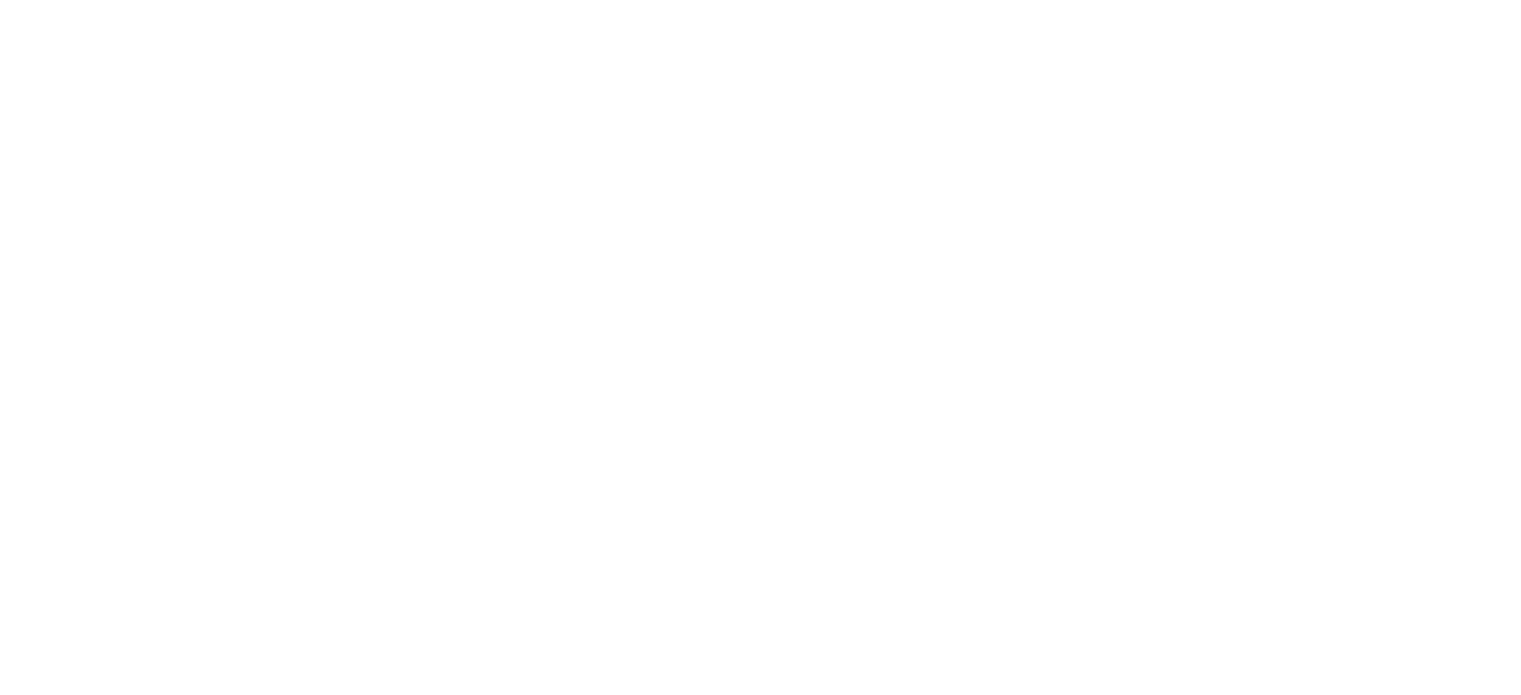 scroll, scrollTop: 0, scrollLeft: 0, axis: both 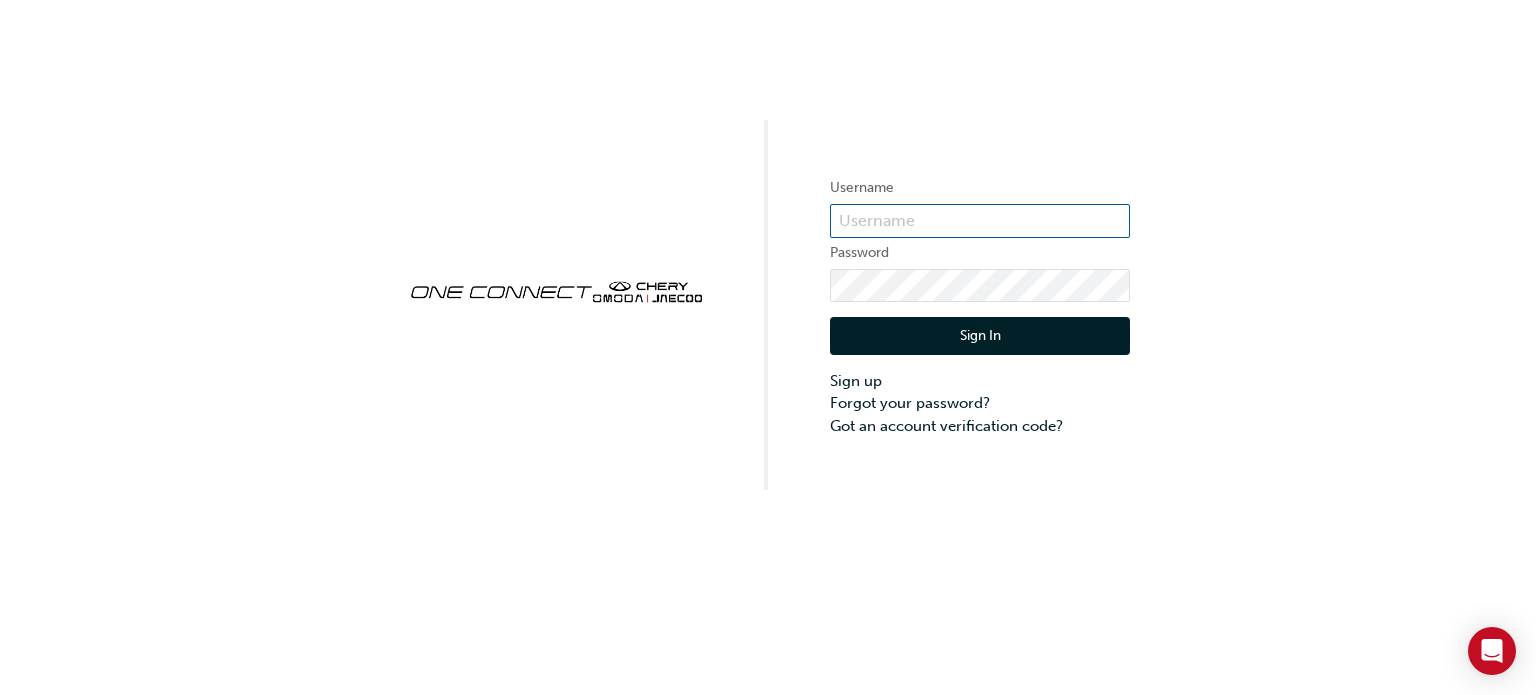 click at bounding box center [980, 221] 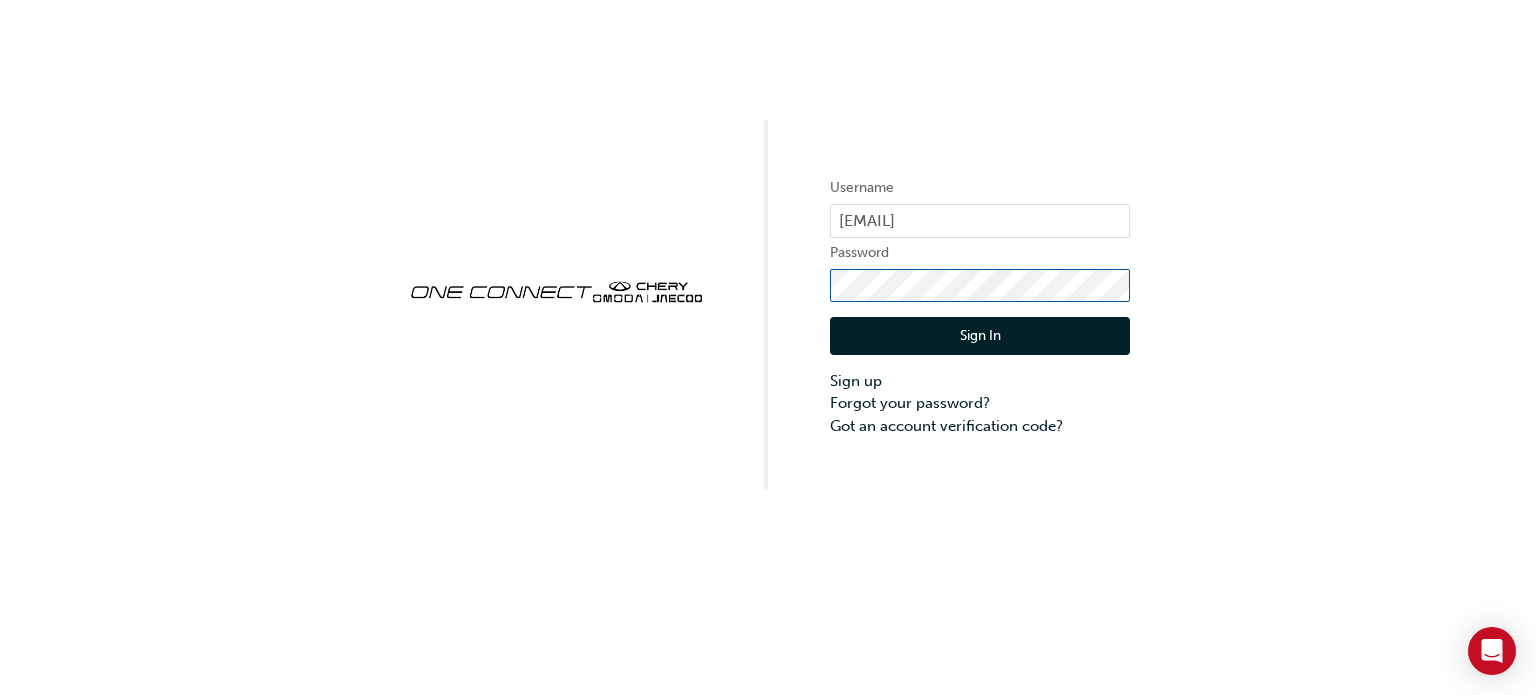 click on "Sign In" at bounding box center (980, 336) 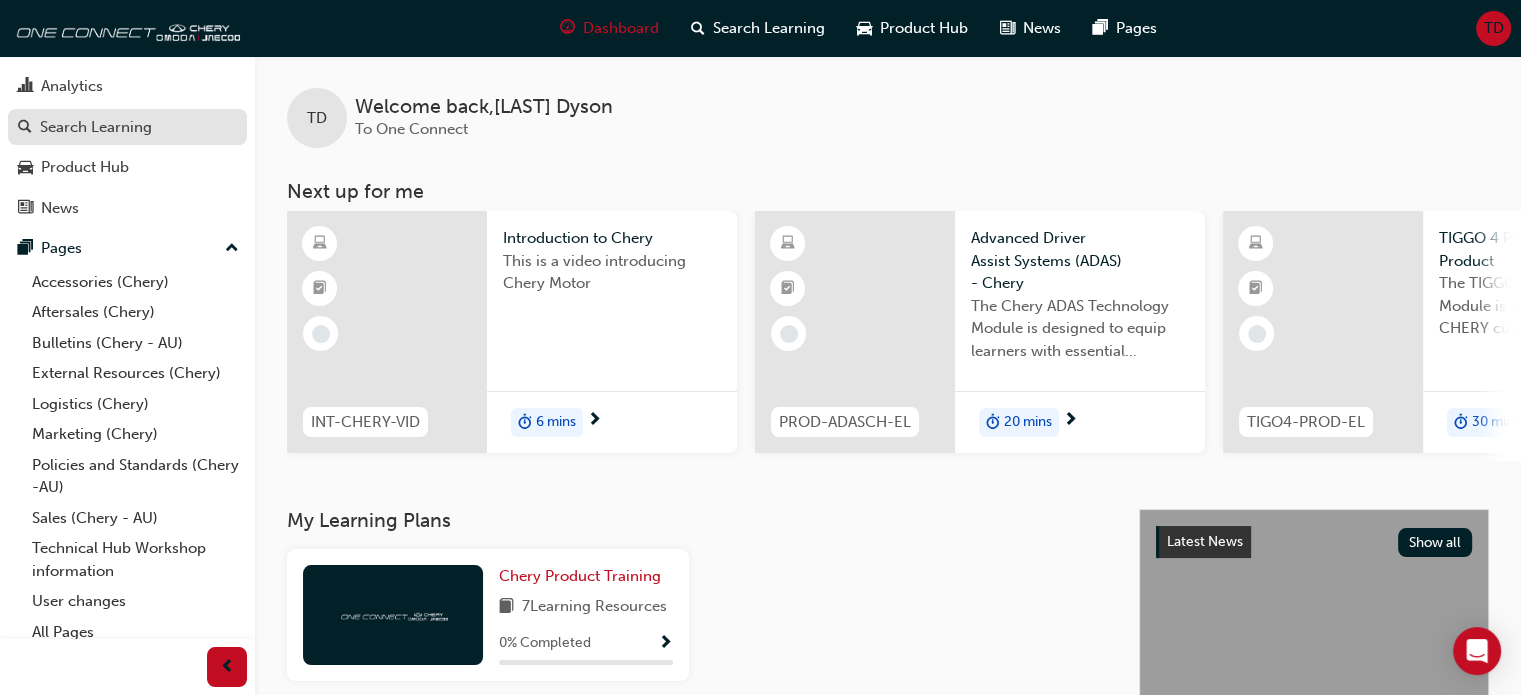 scroll, scrollTop: 92, scrollLeft: 0, axis: vertical 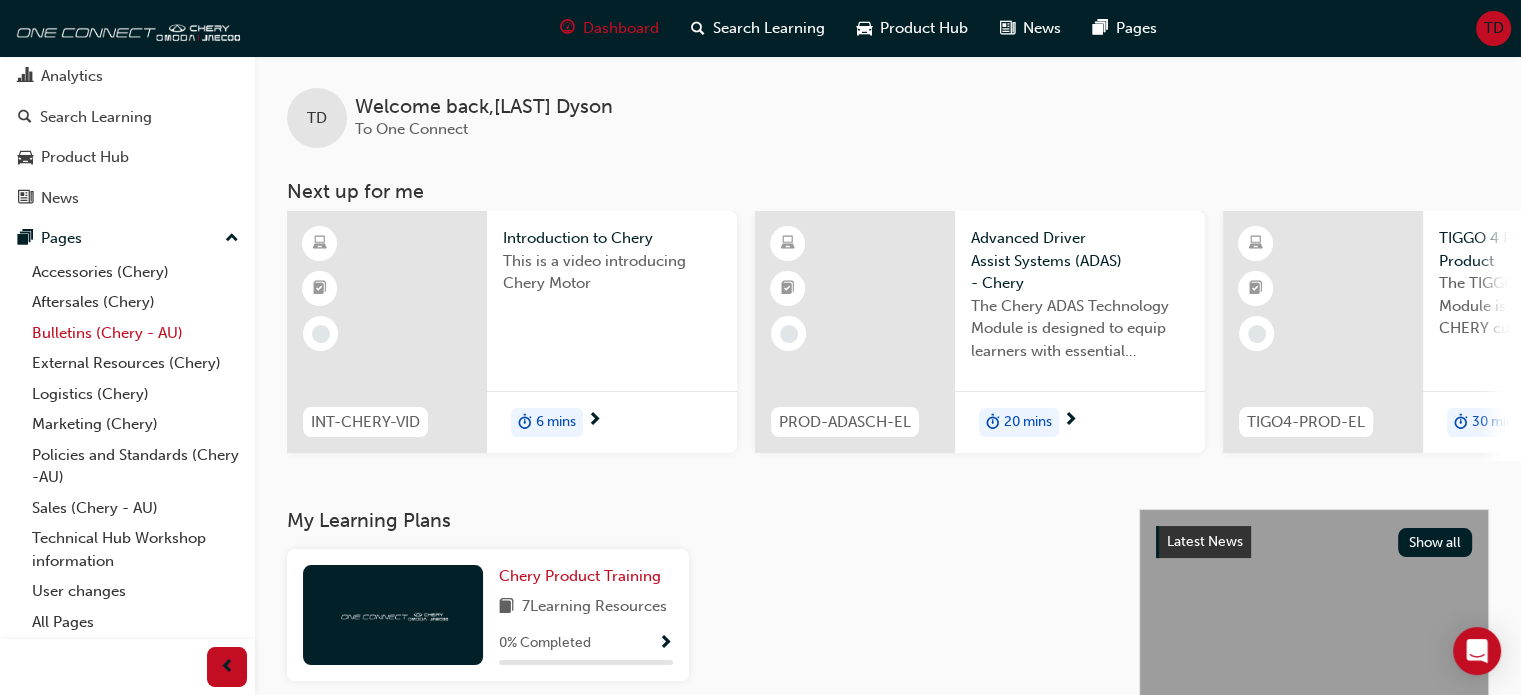 click on "Bulletins (Chery - AU)" at bounding box center (135, 333) 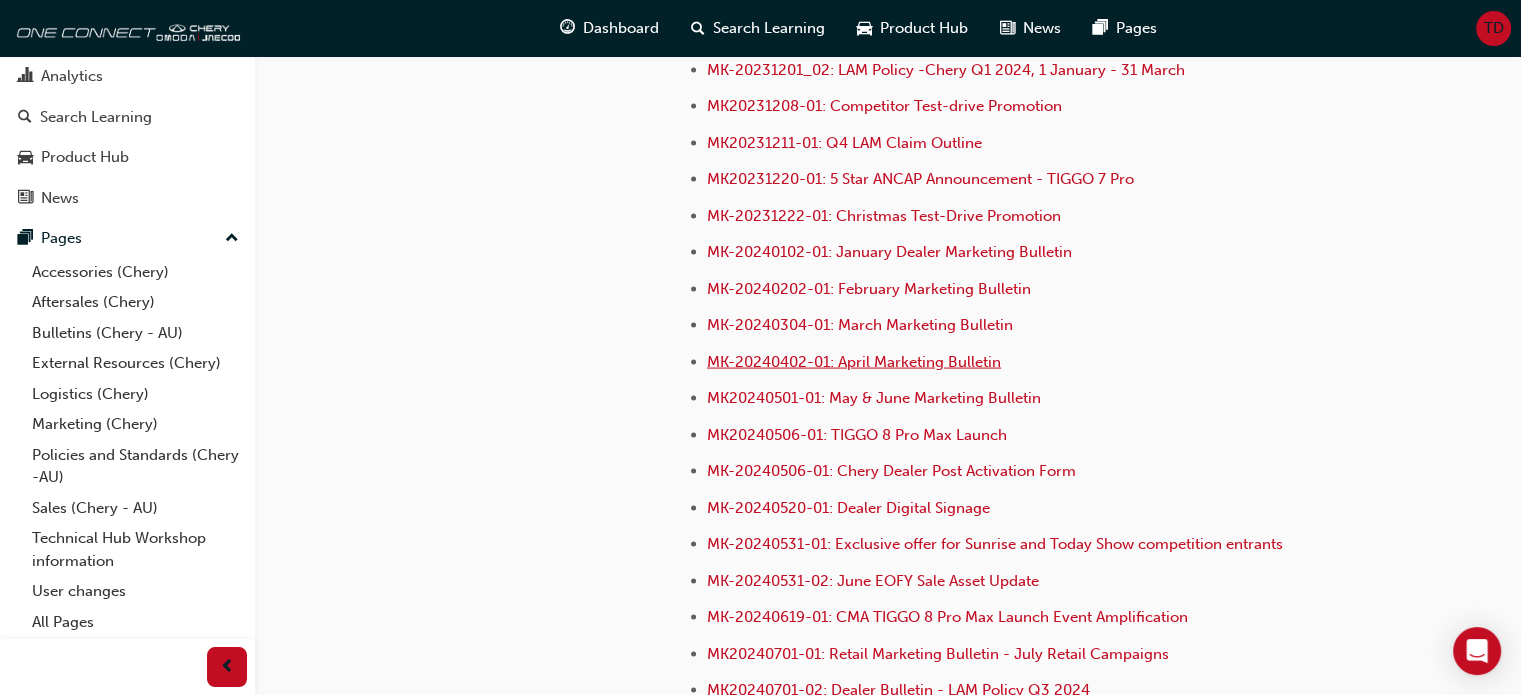 scroll, scrollTop: 4000, scrollLeft: 0, axis: vertical 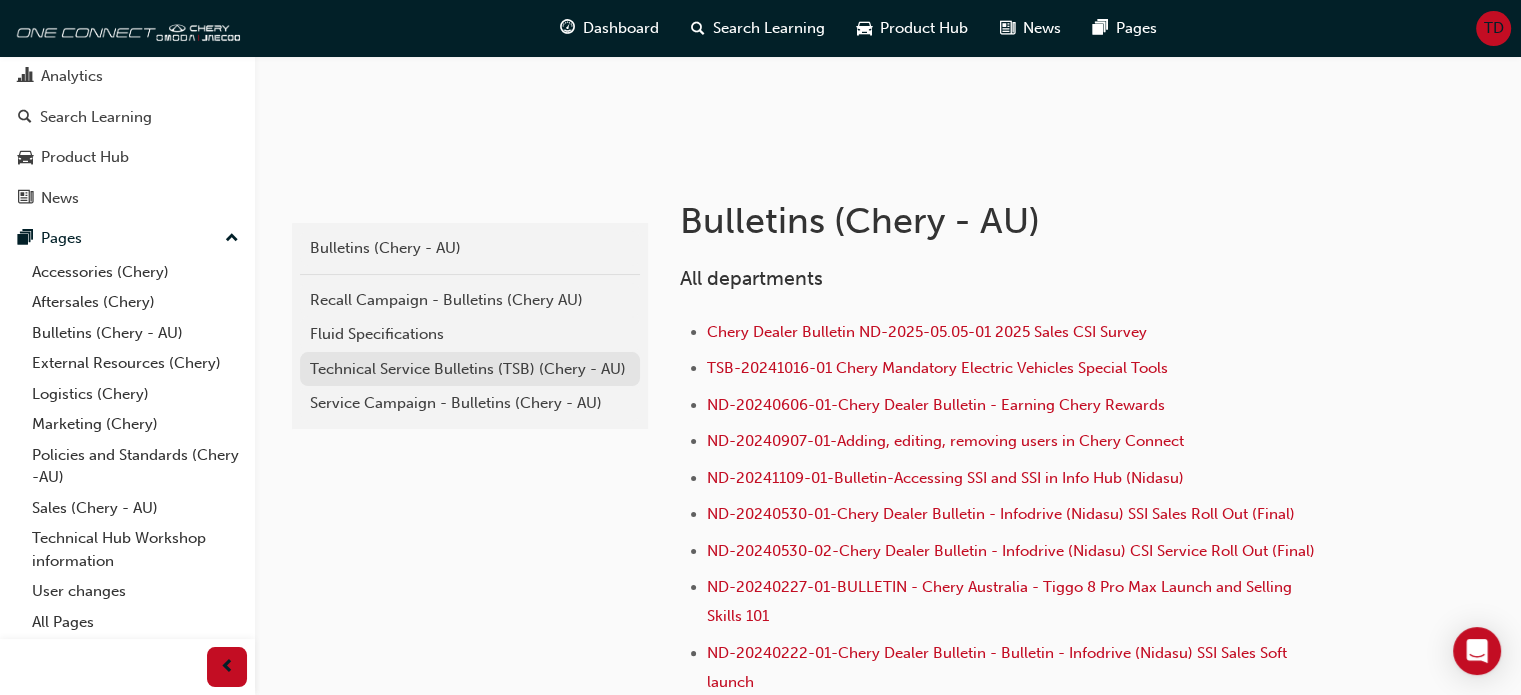 click on "Technical Service Bulletins (TSB) (Chery - AU)" at bounding box center (470, 369) 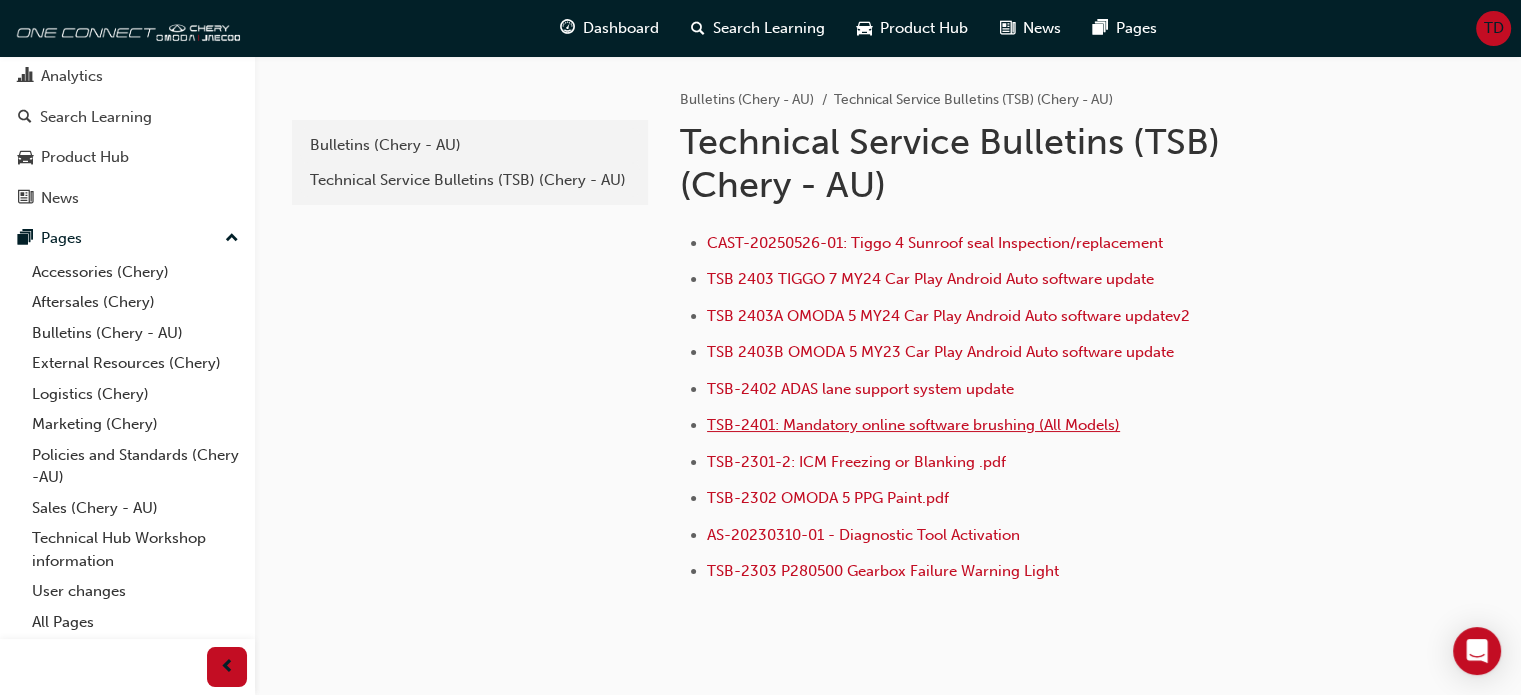 click on "TSB-2401: Mandatory online software brushing (All Models)" at bounding box center [913, 425] 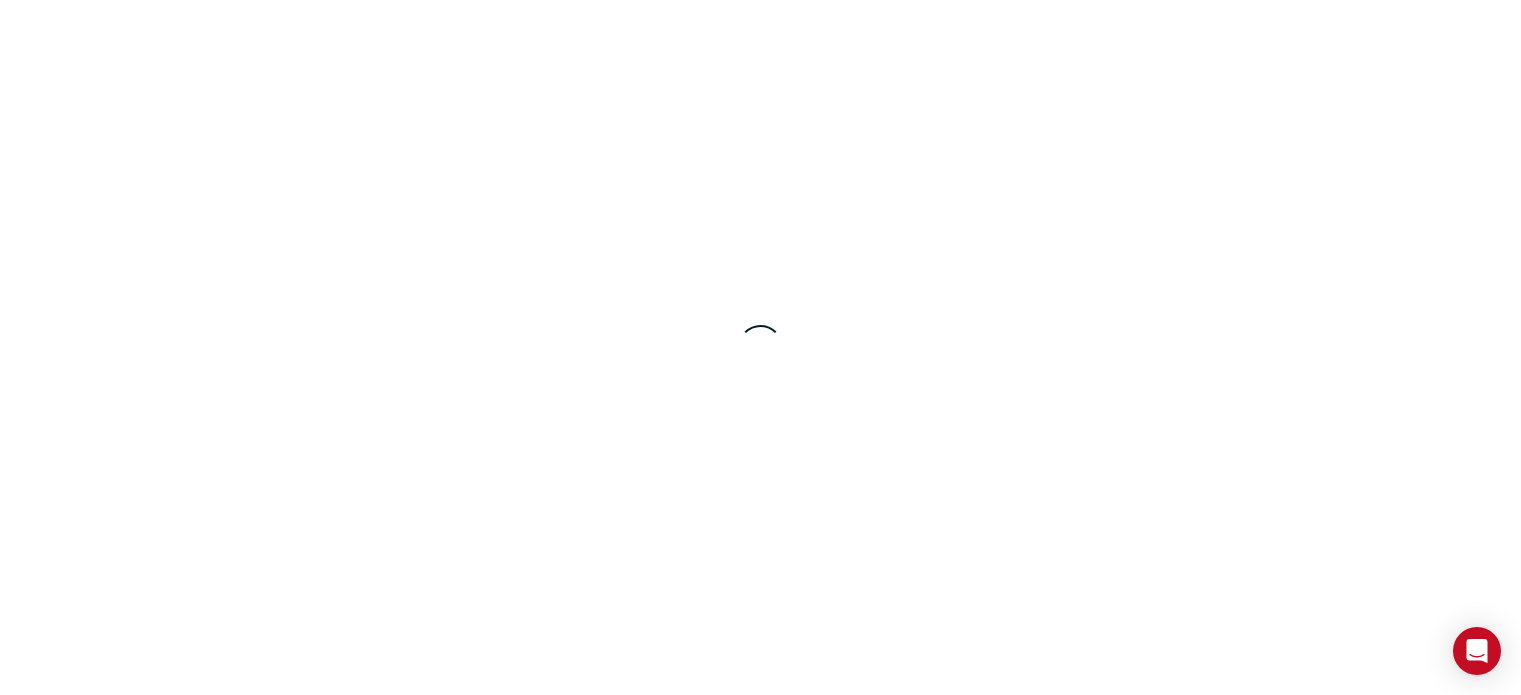 scroll, scrollTop: 0, scrollLeft: 0, axis: both 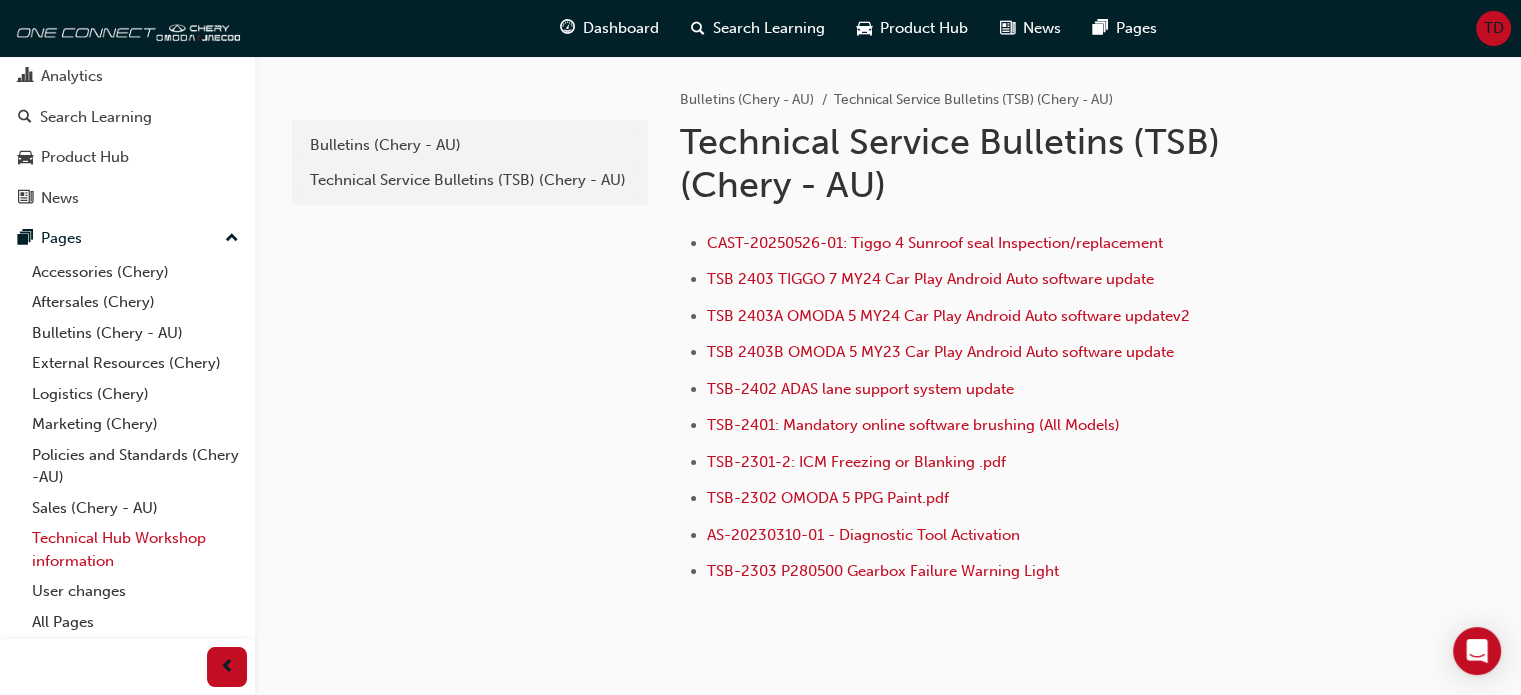 click on "Technical Hub Workshop information" at bounding box center (135, 549) 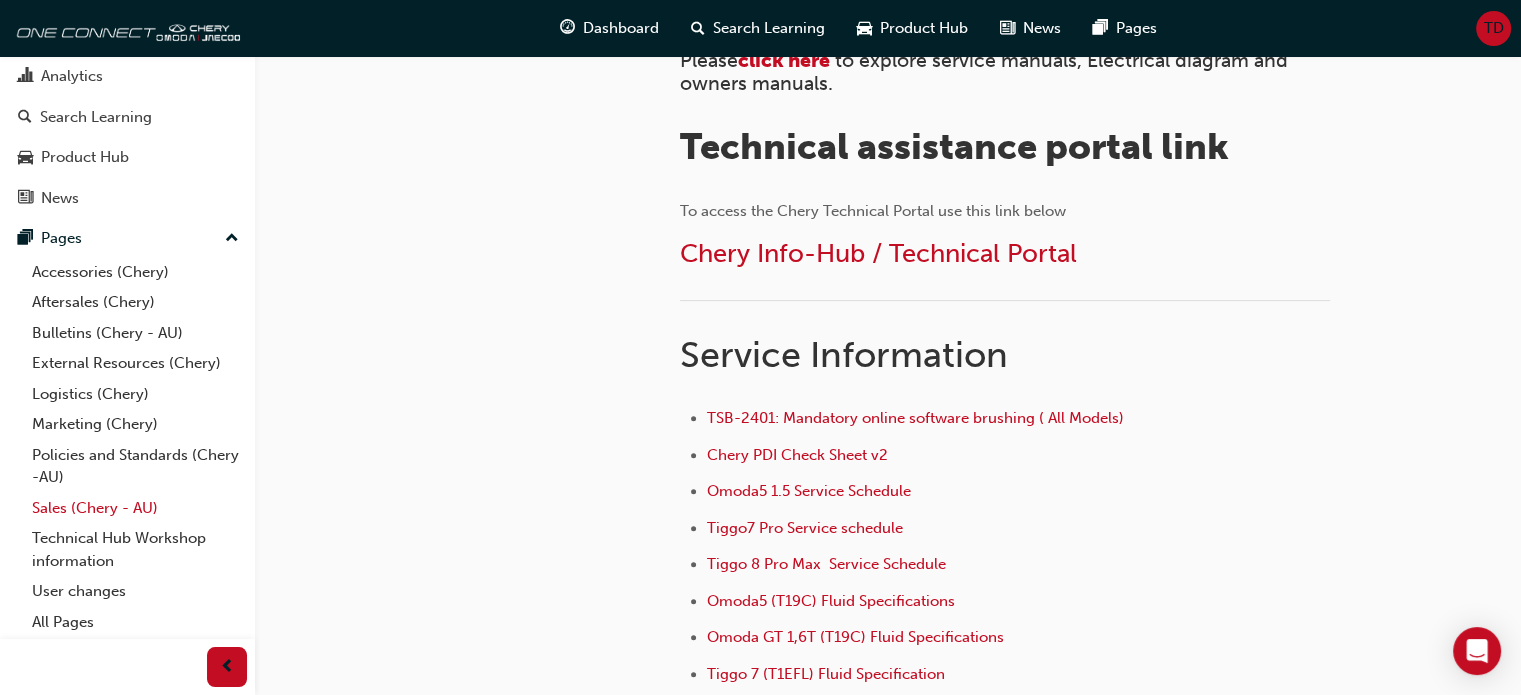 scroll, scrollTop: 600, scrollLeft: 0, axis: vertical 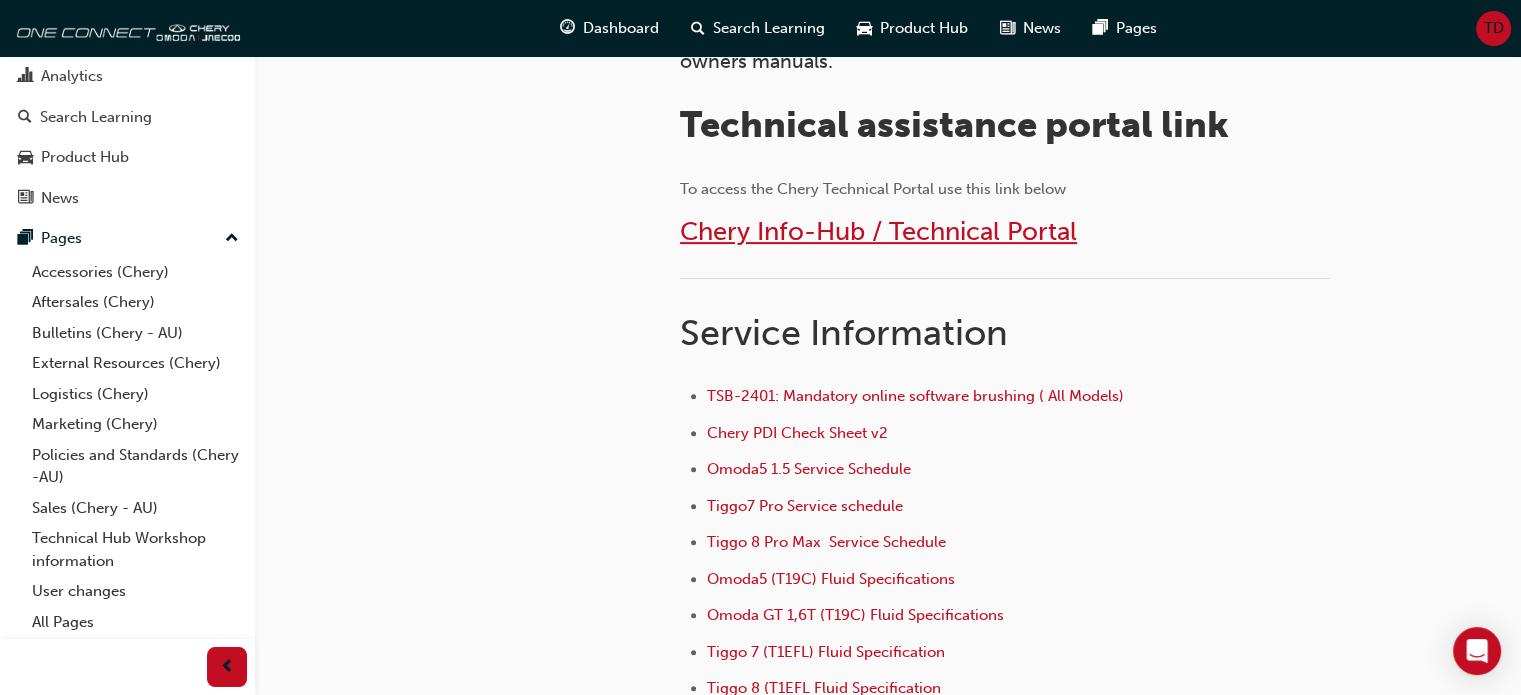 click on "Chery Info-Hub / Technical Portal" at bounding box center [878, 231] 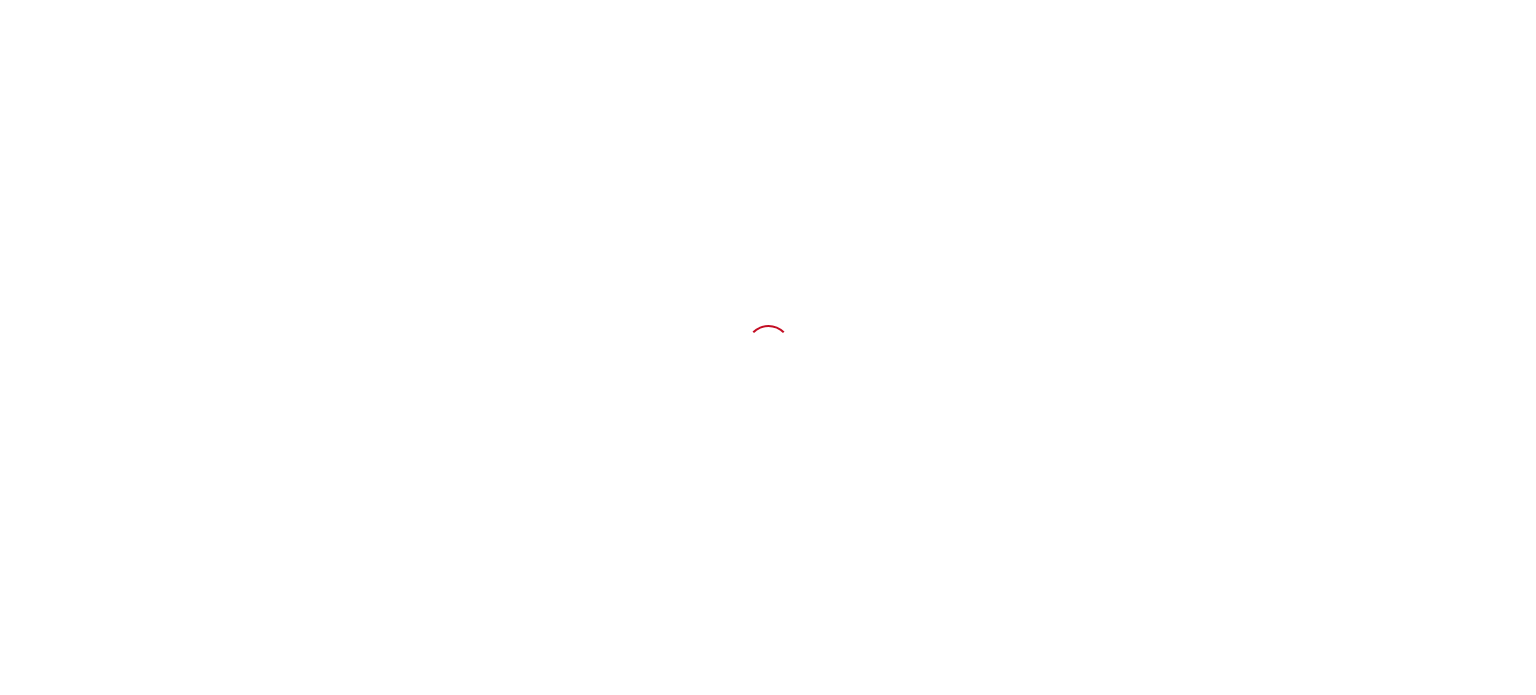 scroll, scrollTop: 0, scrollLeft: 0, axis: both 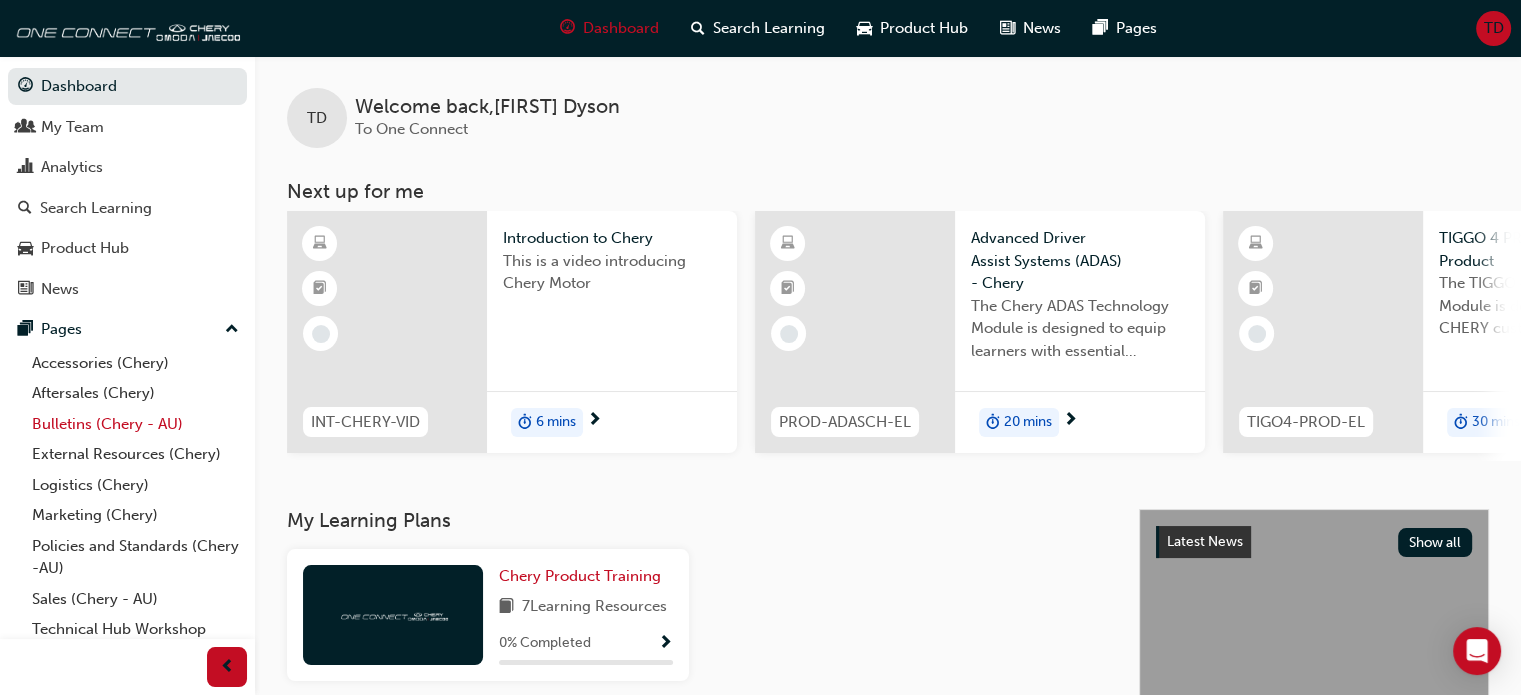 click on "Bulletins (Chery - AU)" at bounding box center (135, 424) 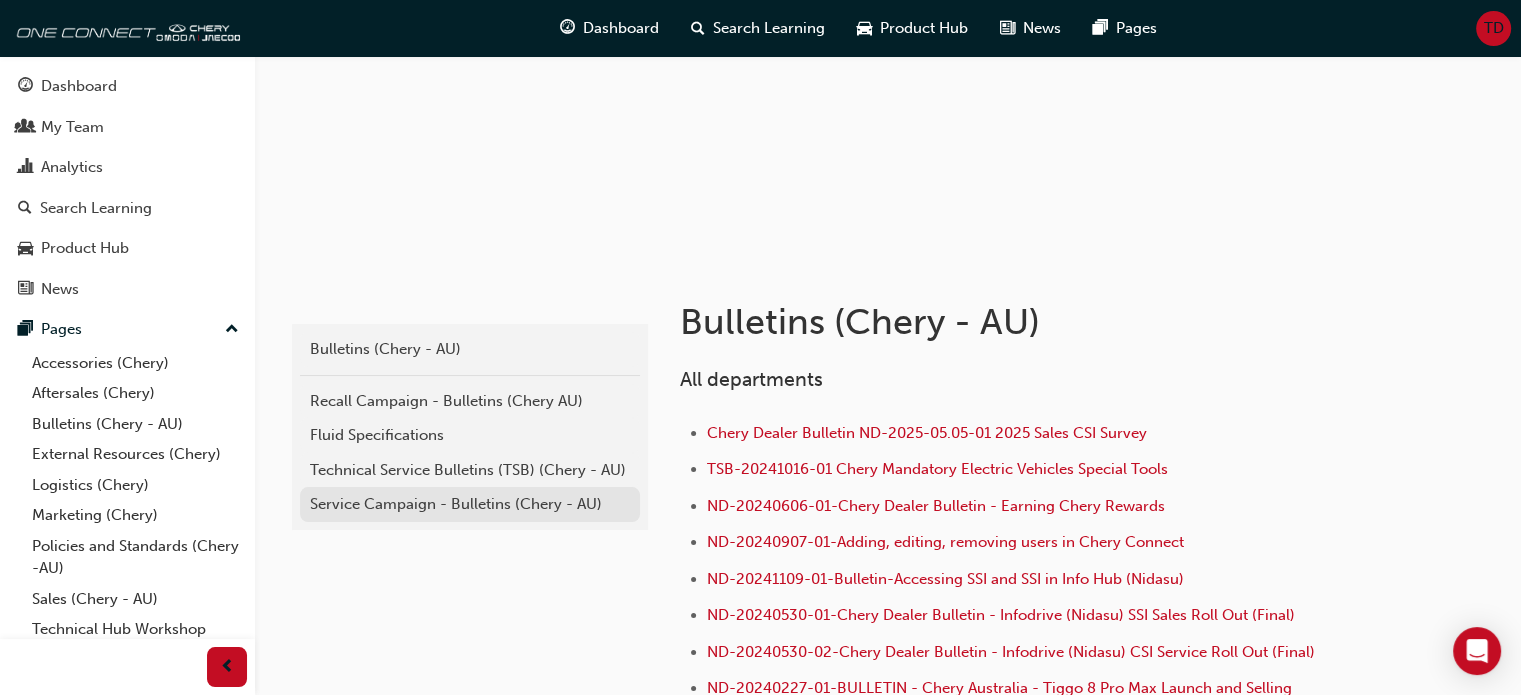 scroll, scrollTop: 200, scrollLeft: 0, axis: vertical 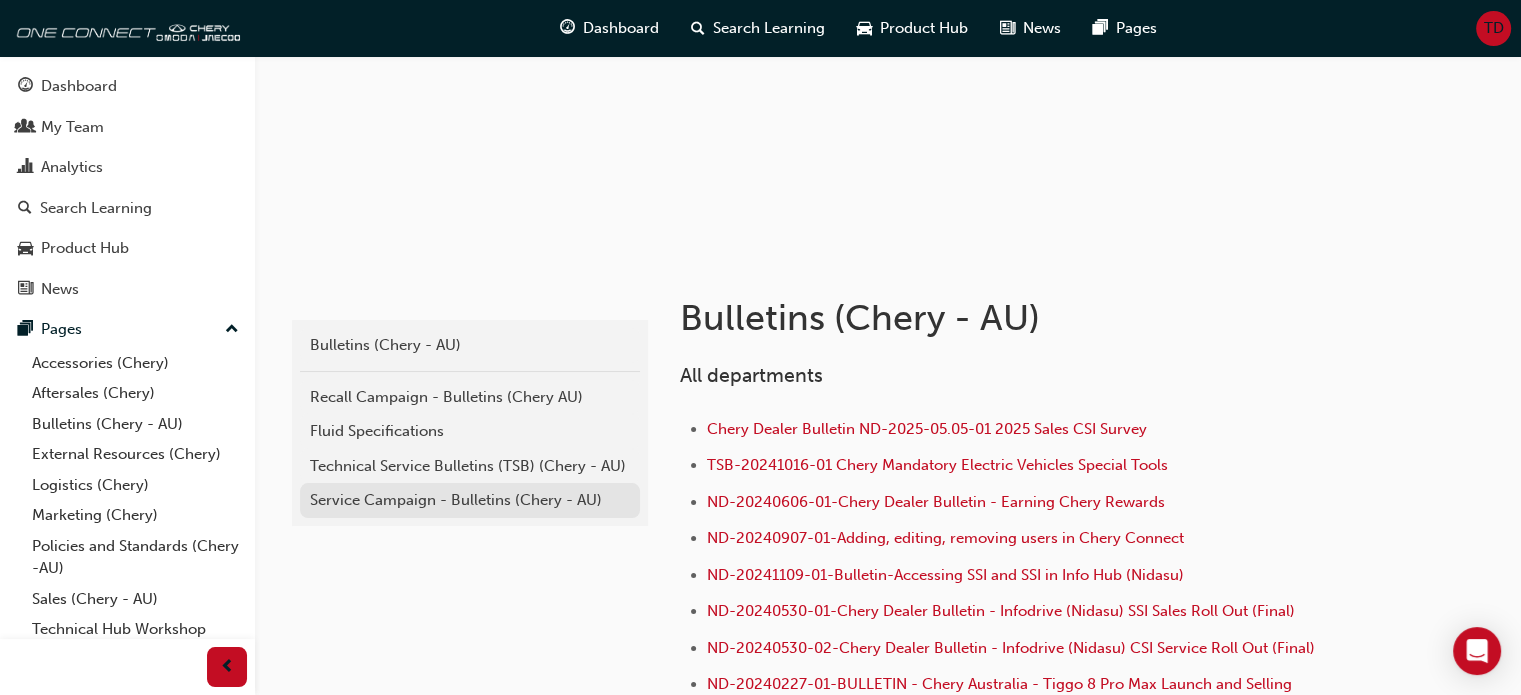 click on "Service Campaign - Bulletins (Chery - AU)" at bounding box center (470, 500) 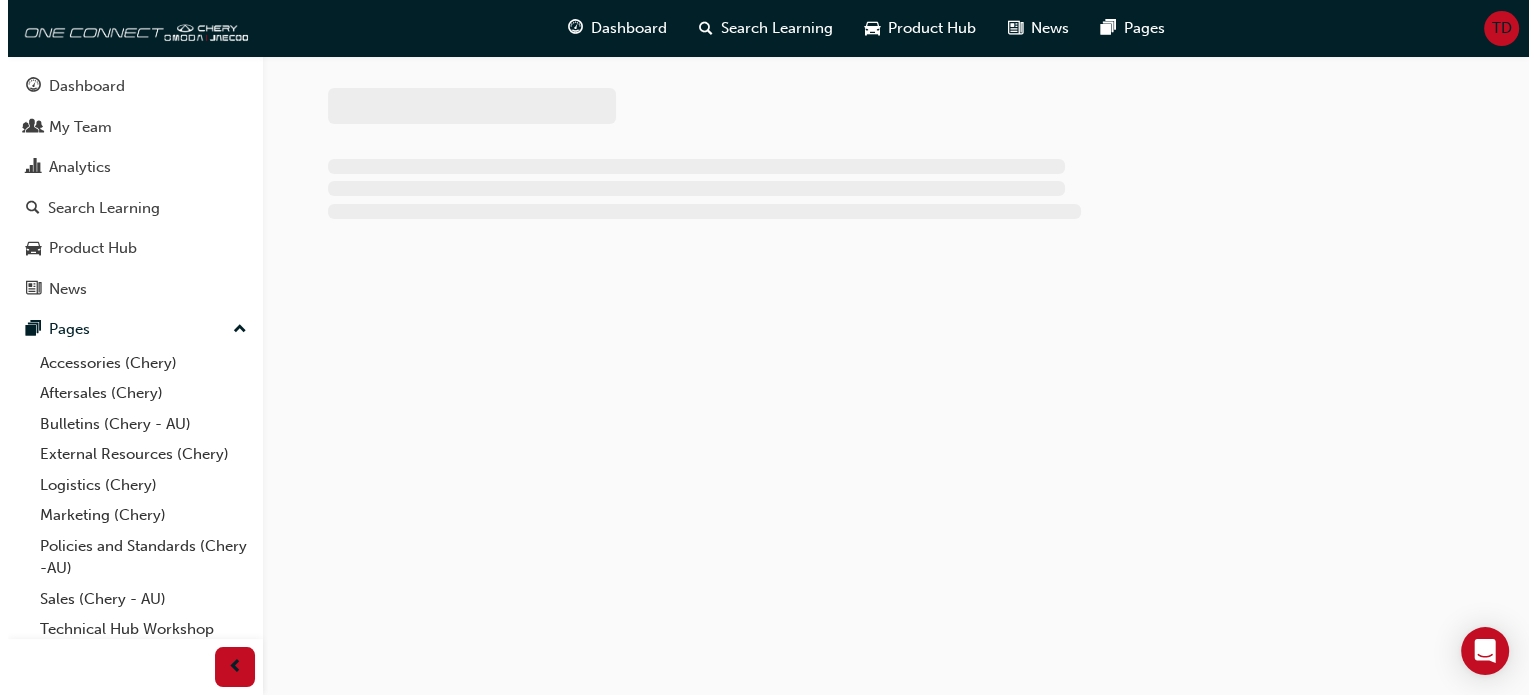 scroll, scrollTop: 0, scrollLeft: 0, axis: both 